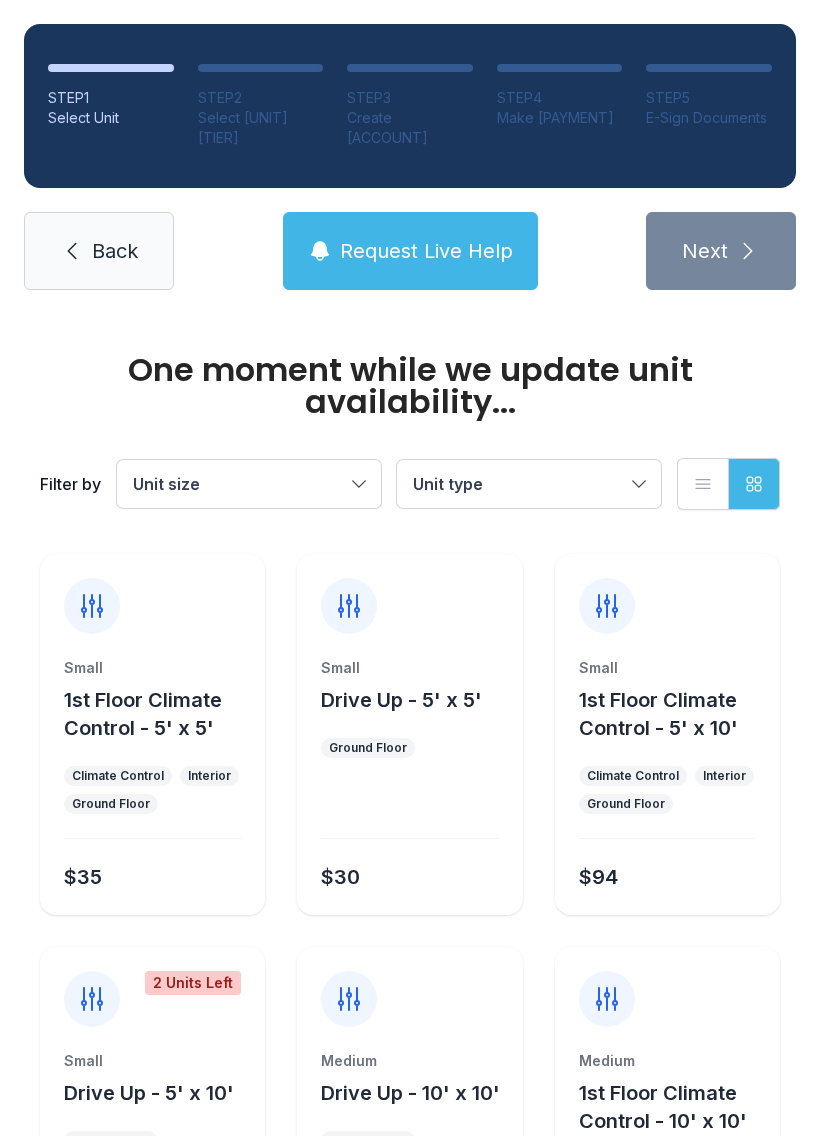 scroll, scrollTop: 0, scrollLeft: 0, axis: both 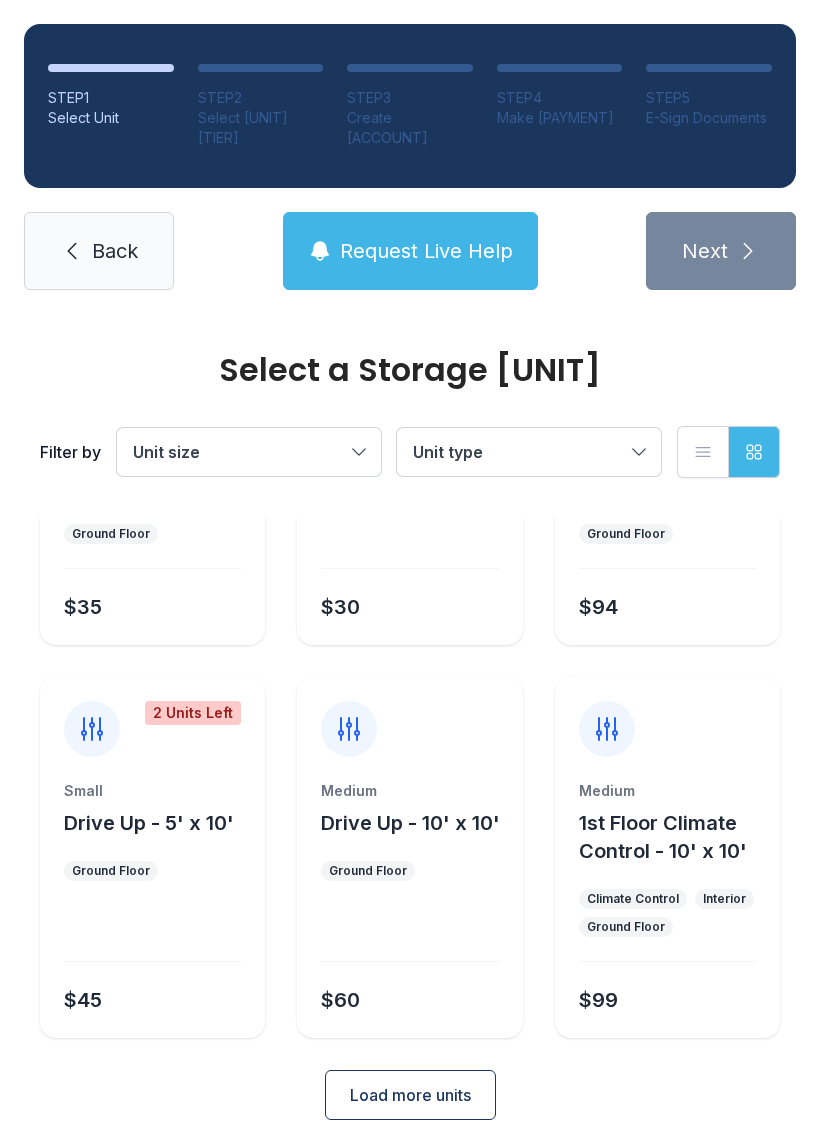click on "Ground Floor" at bounding box center [152, 520] 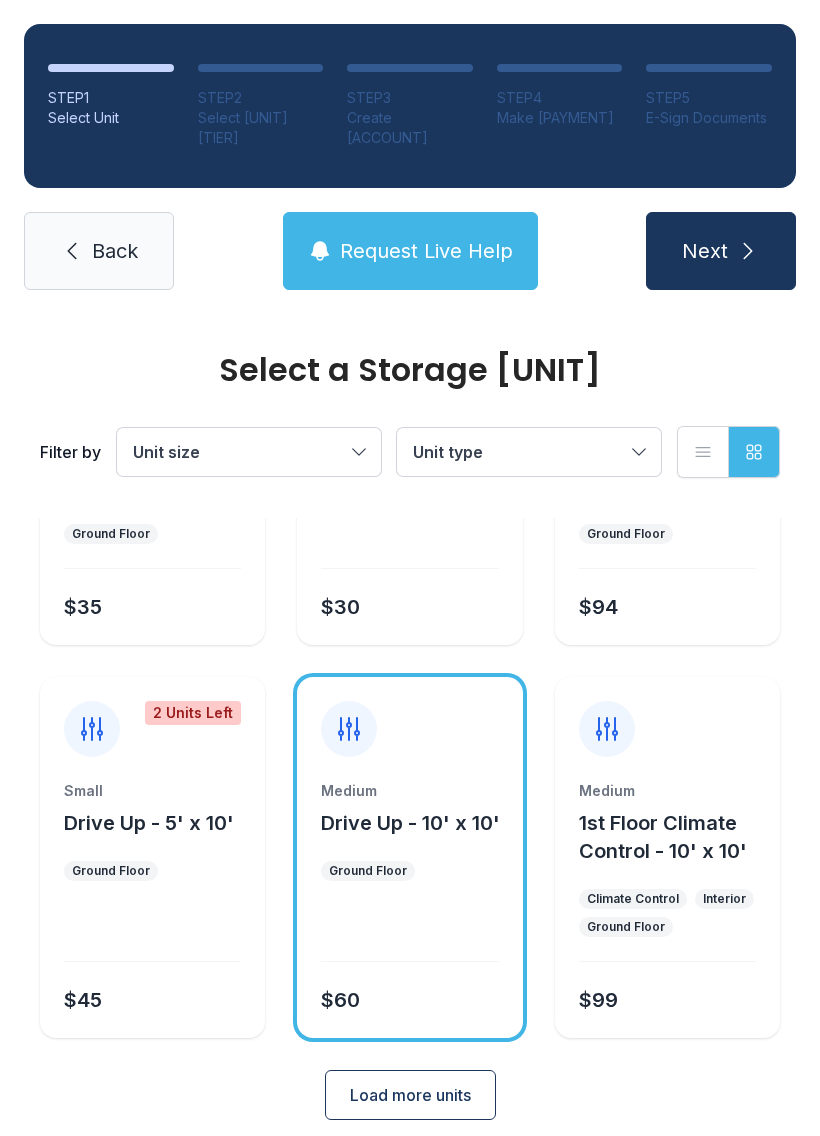 click at bounding box center (748, 251) 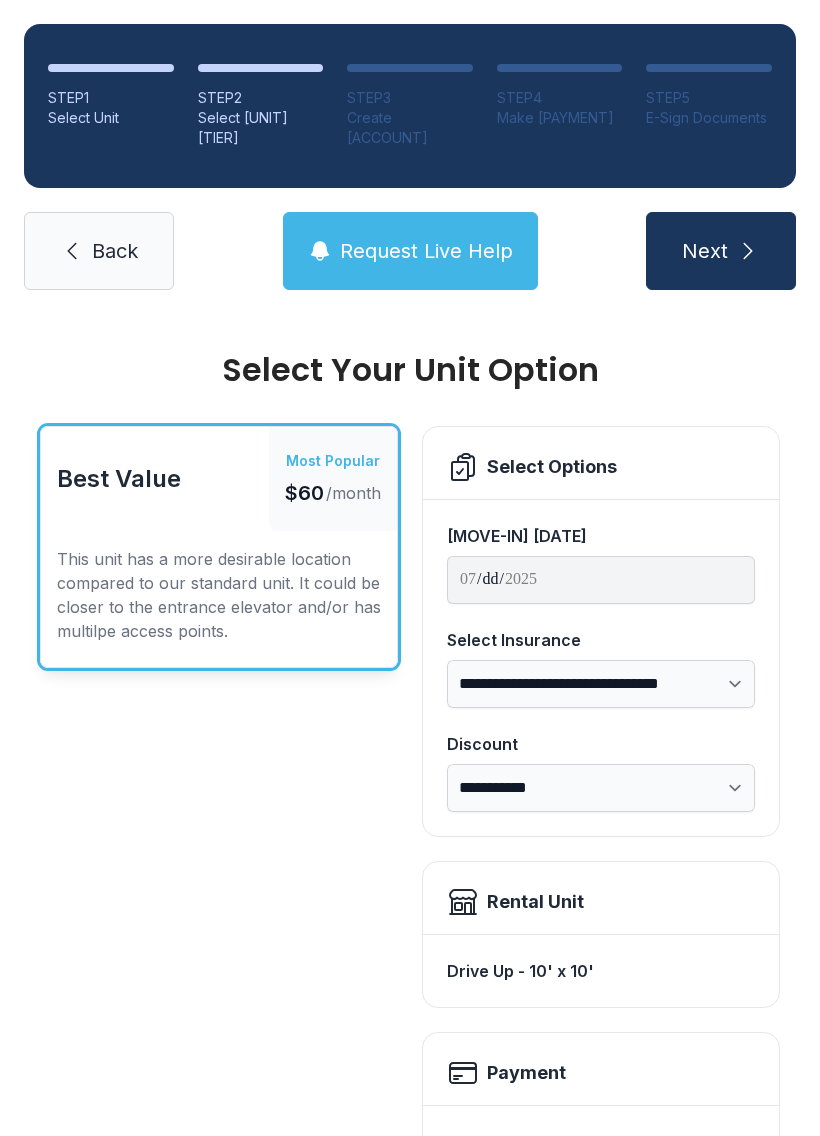 scroll, scrollTop: 0, scrollLeft: 0, axis: both 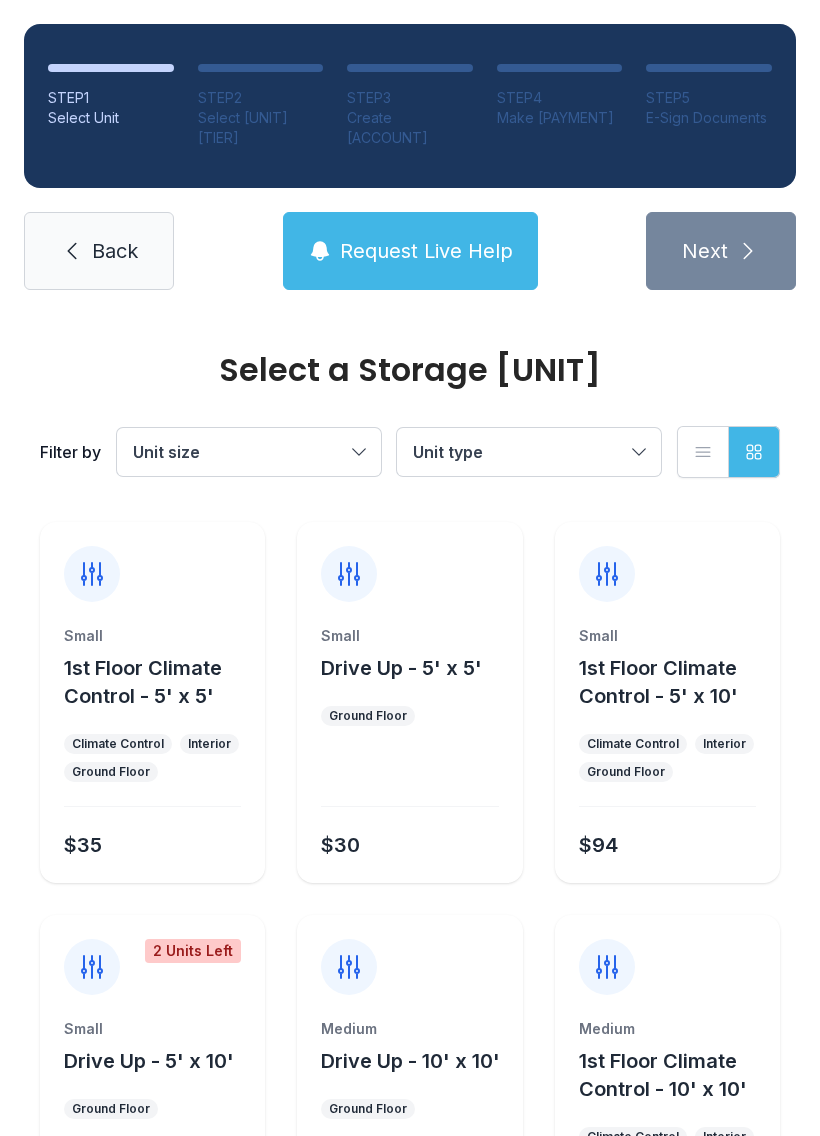 click at bounding box center [152, 806] 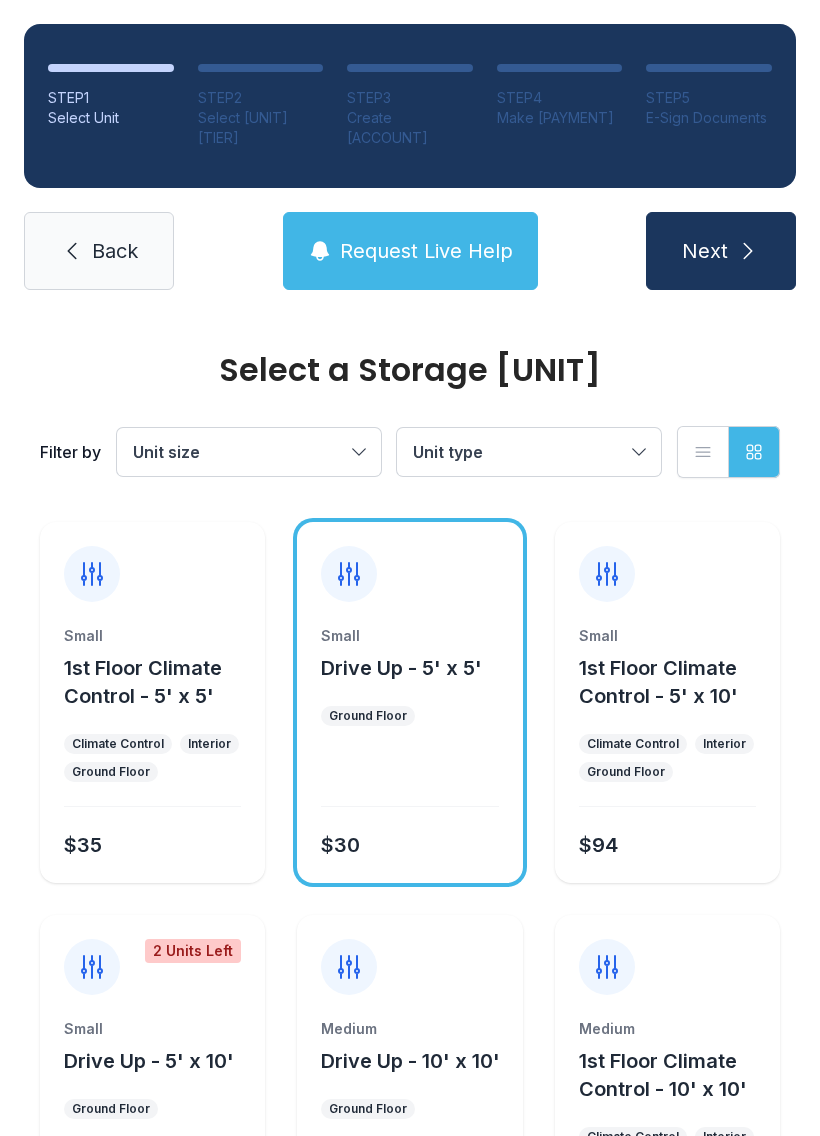 click at bounding box center (748, 251) 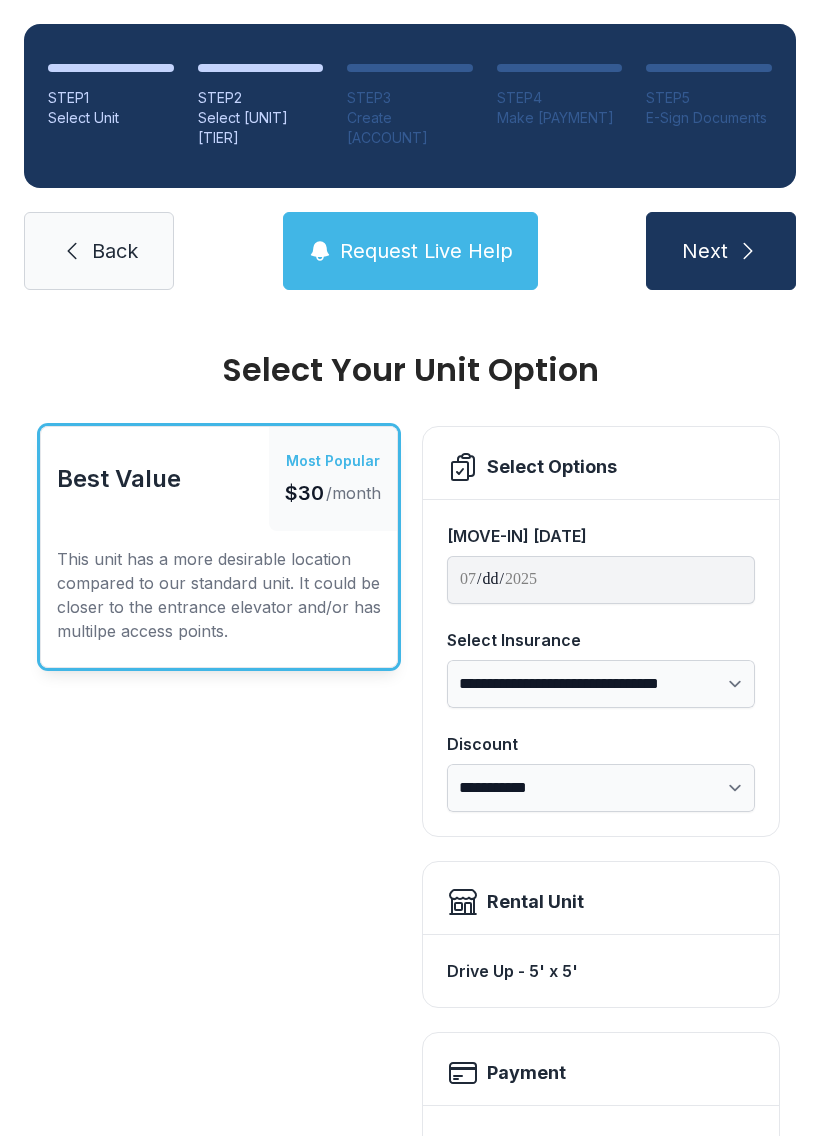 scroll, scrollTop: -1, scrollLeft: 0, axis: vertical 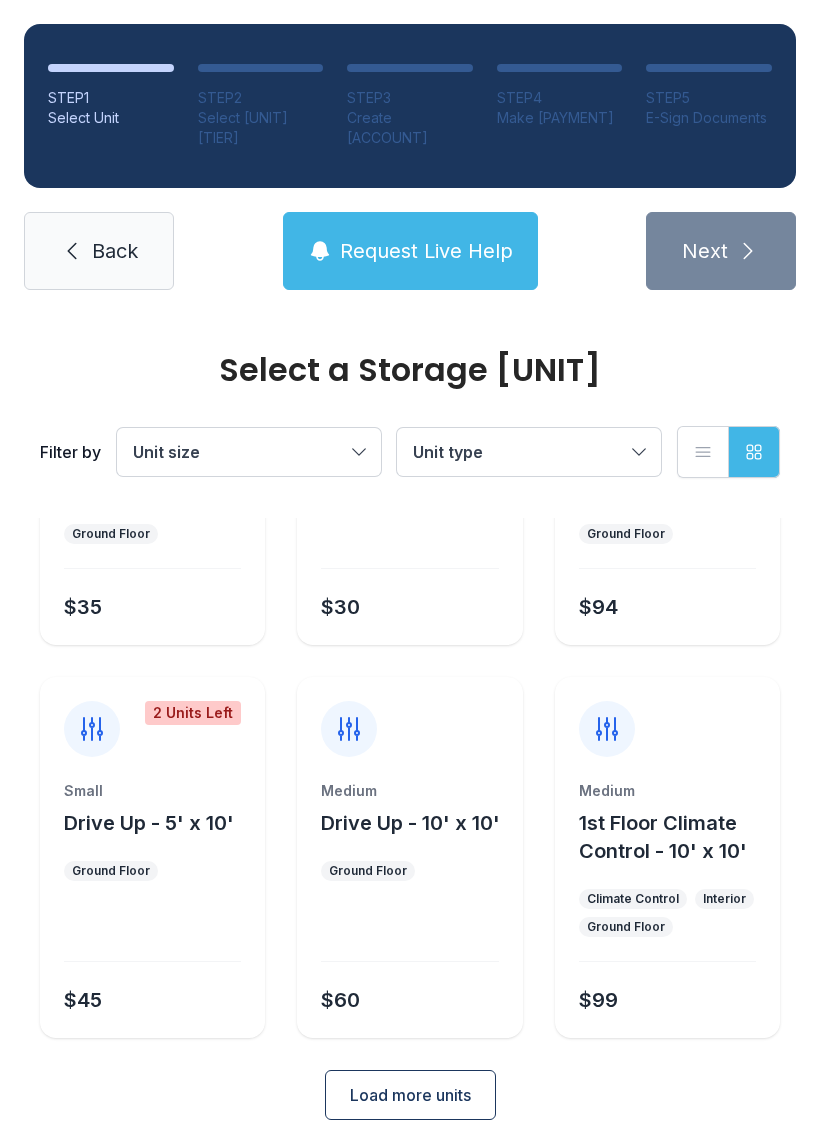click at bounding box center (152, 568) 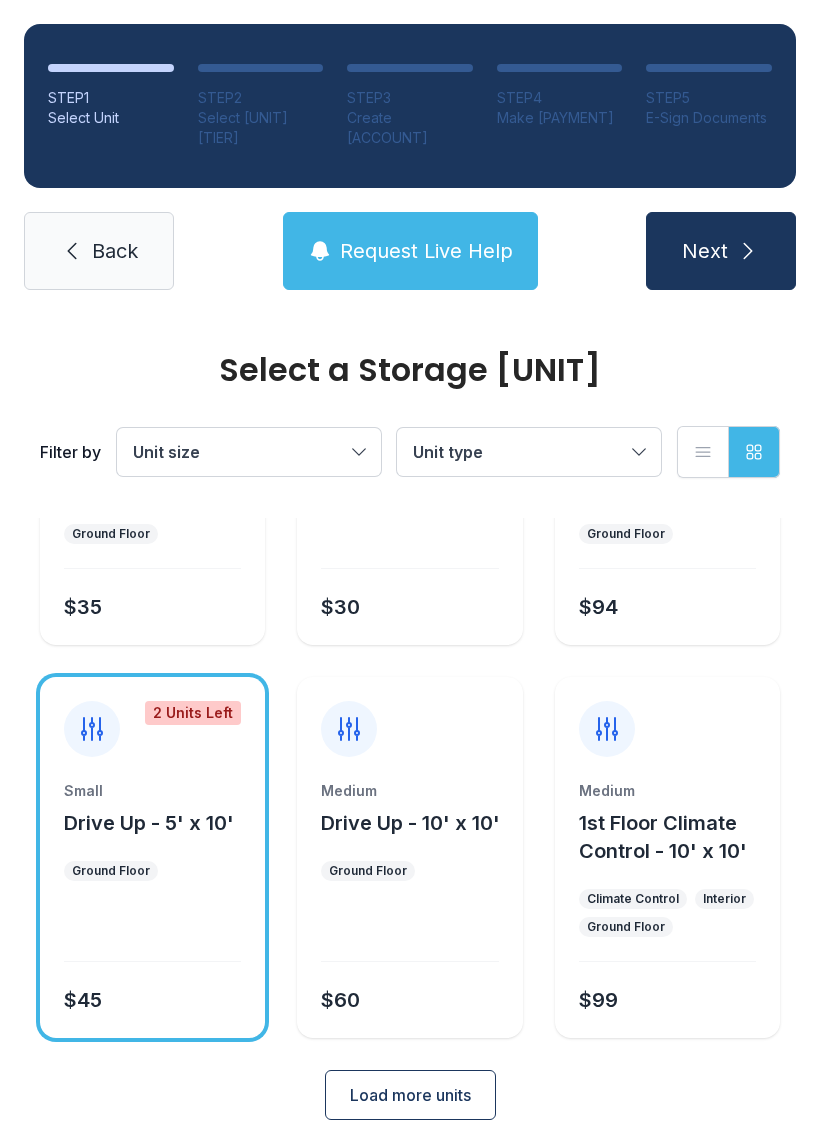 click at bounding box center [748, 251] 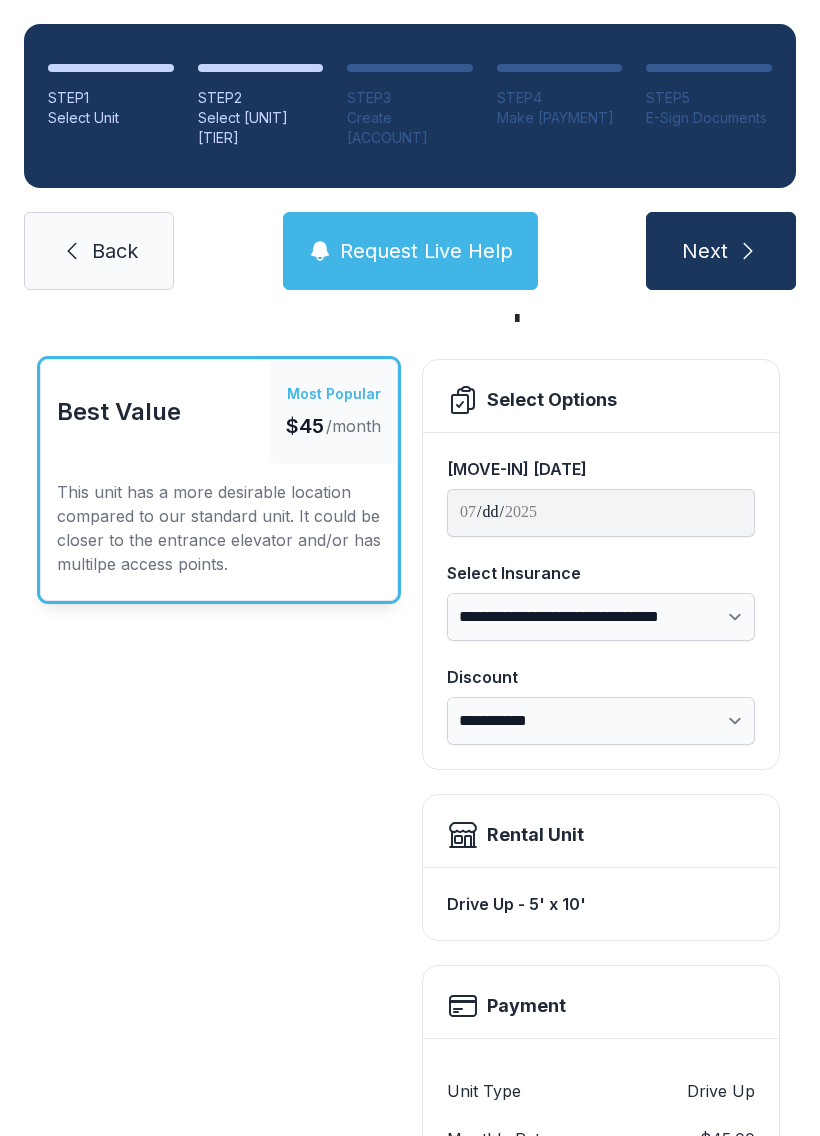 scroll, scrollTop: 86, scrollLeft: 0, axis: vertical 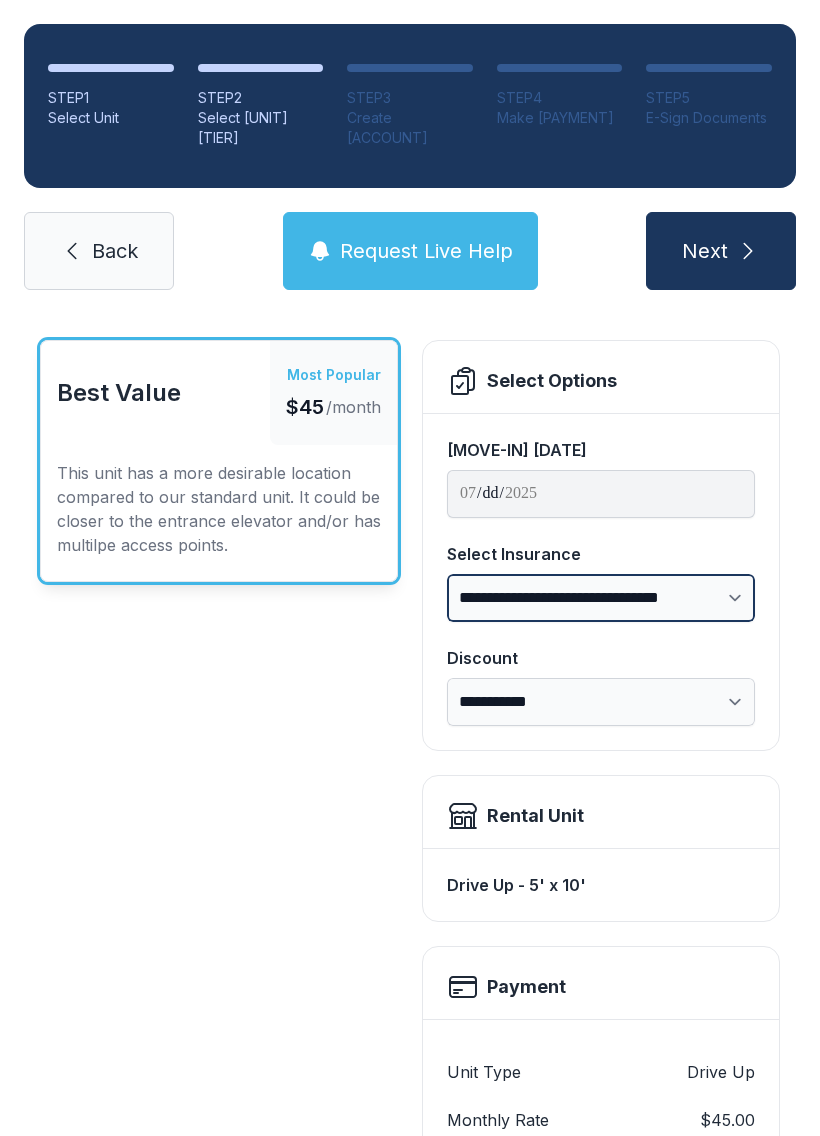 click on "**********" at bounding box center (601, 598) 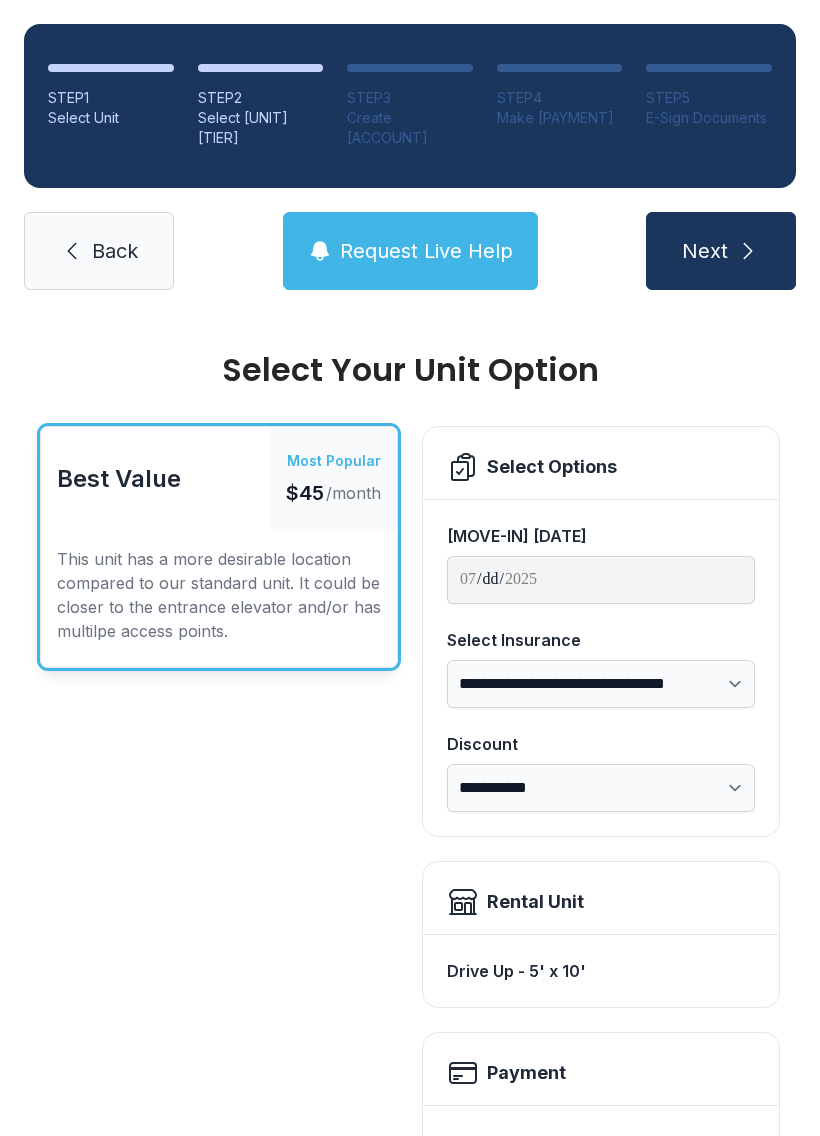 scroll, scrollTop: 0, scrollLeft: 0, axis: both 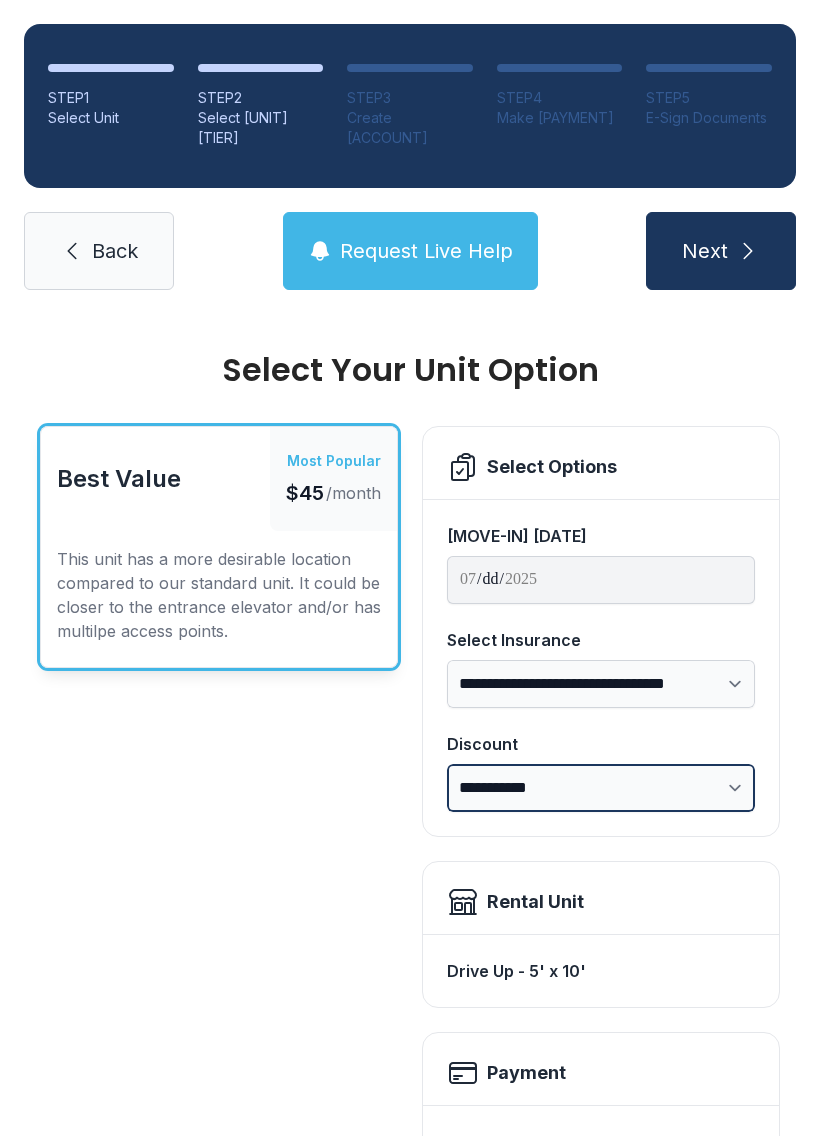 click on "**********" at bounding box center [601, 788] 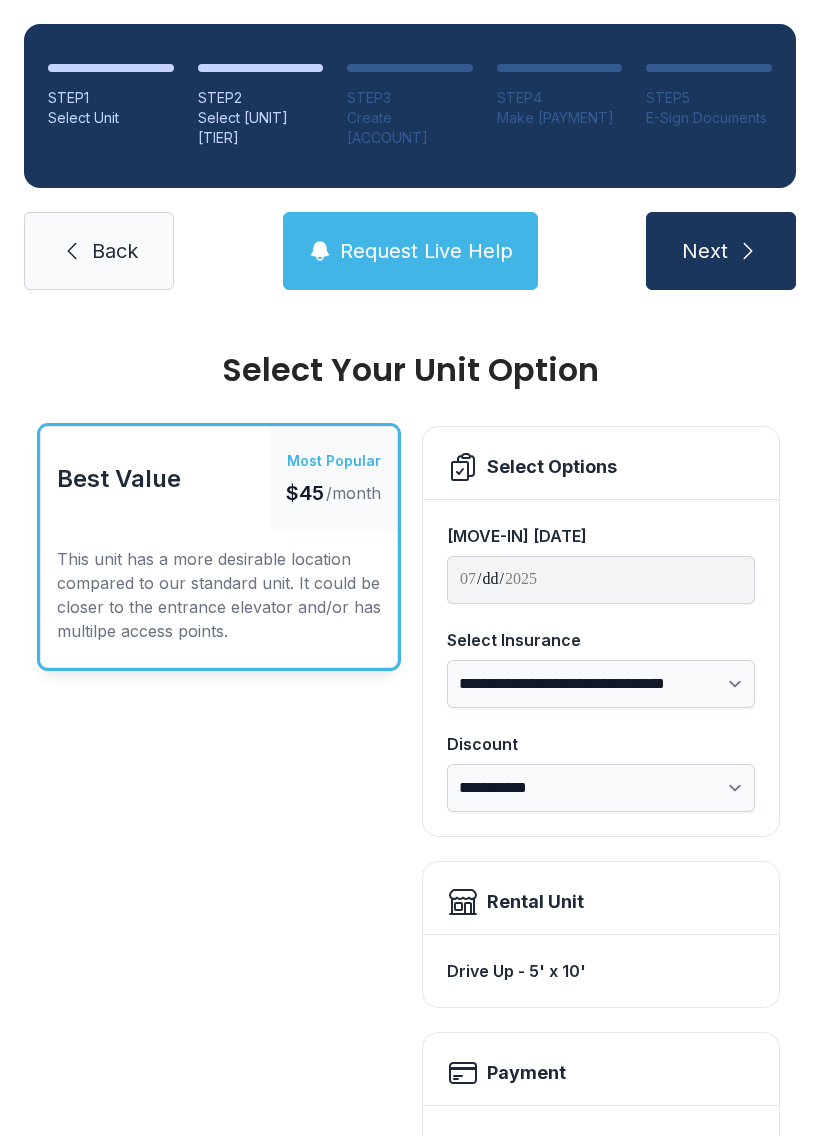 click on "Discount" at bounding box center [601, 536] 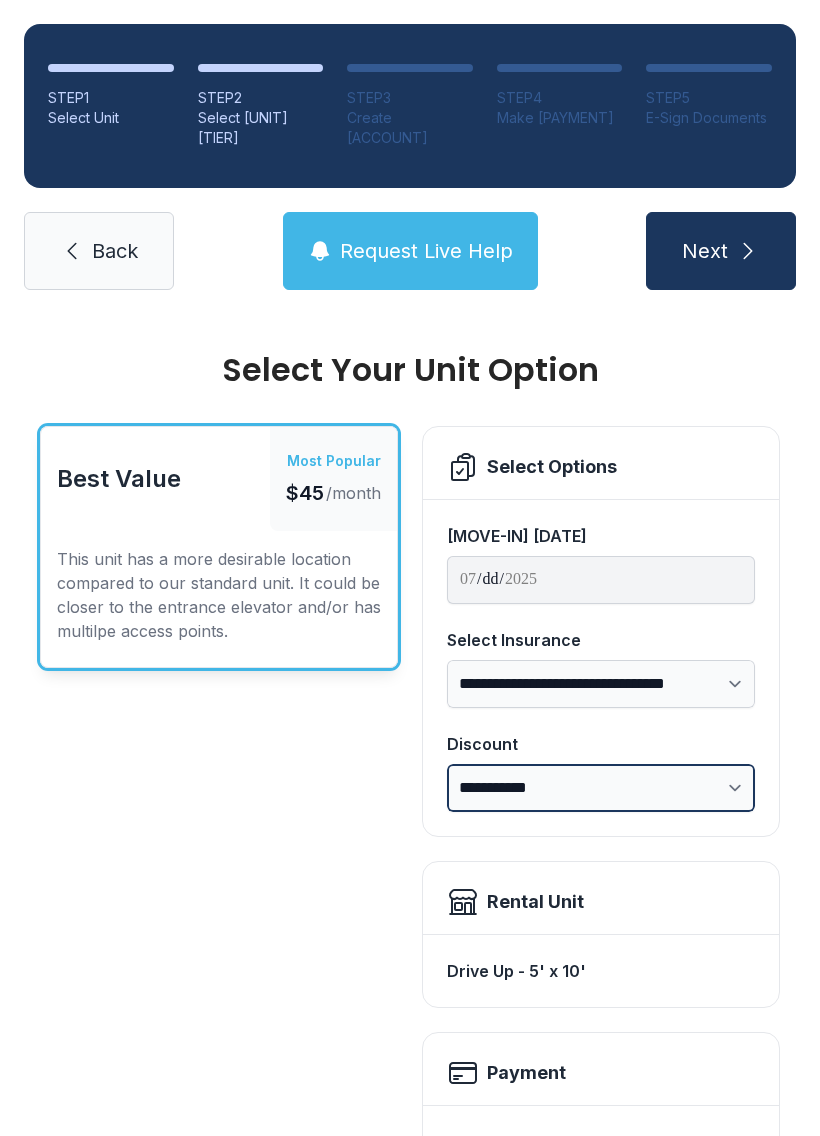 click on "**********" at bounding box center (601, 788) 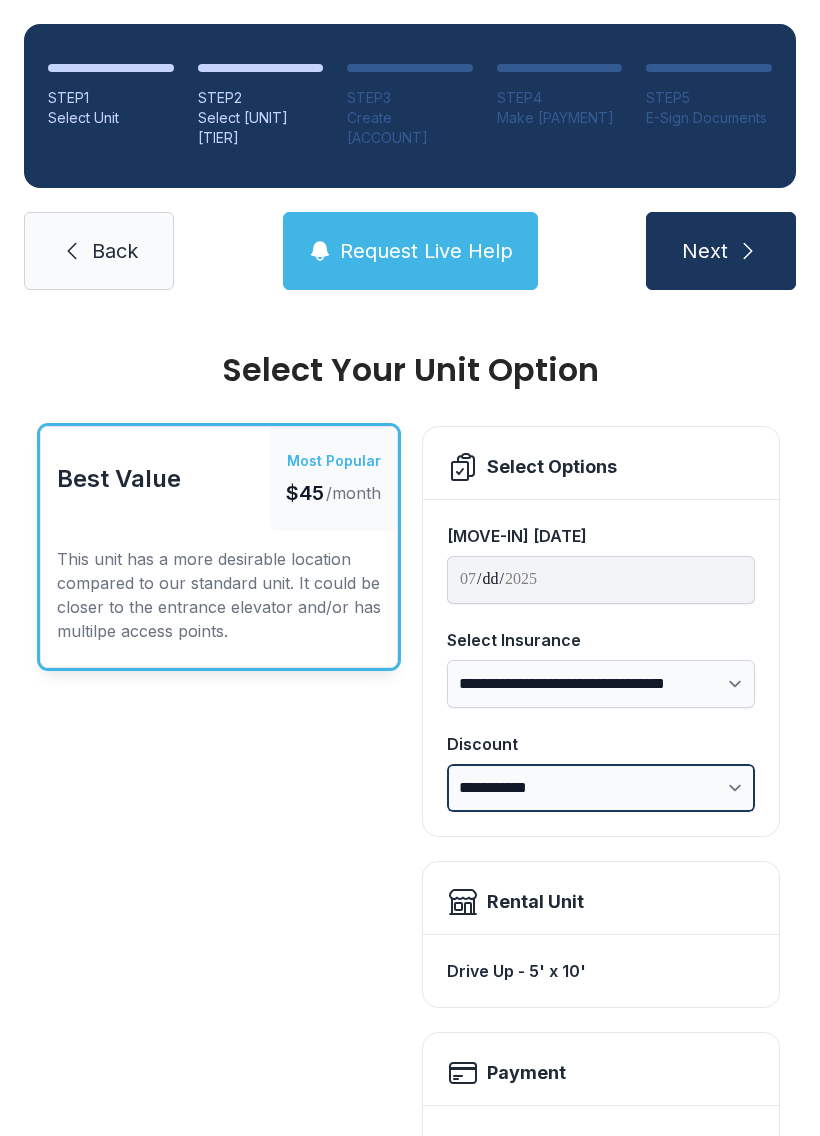 scroll, scrollTop: 0, scrollLeft: 0, axis: both 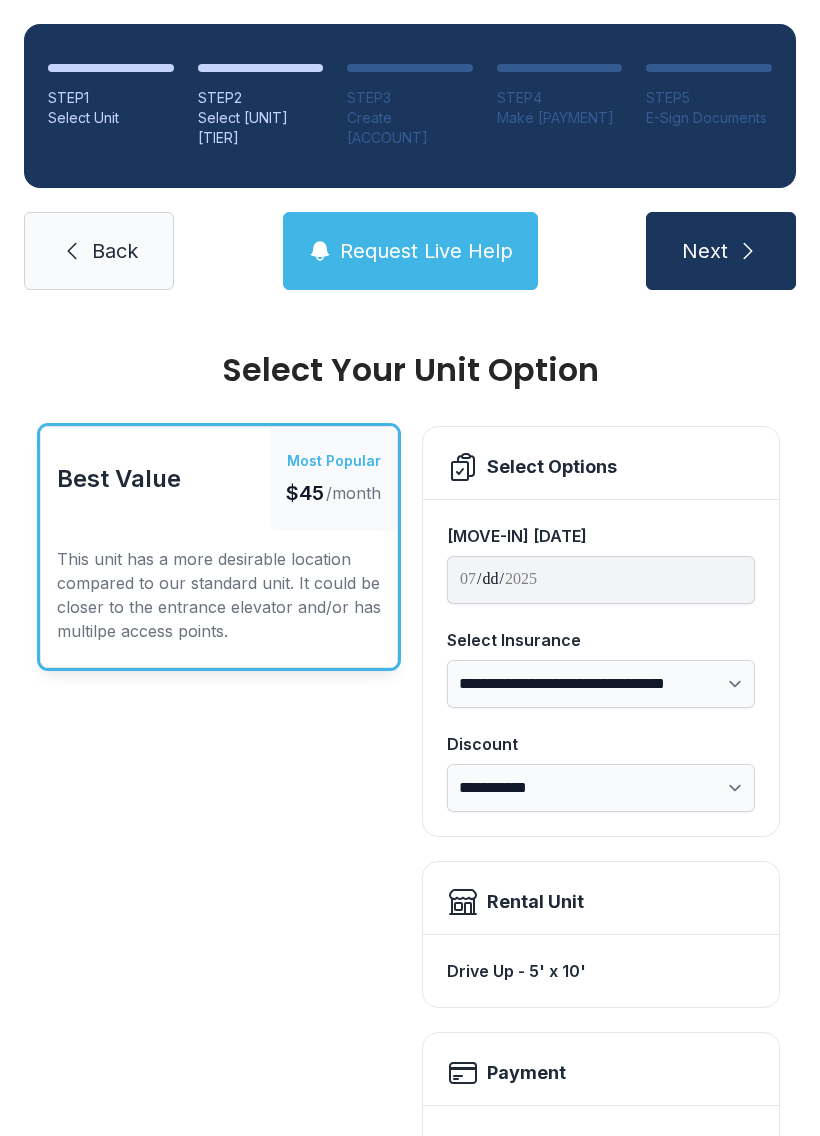 click at bounding box center (72, 251) 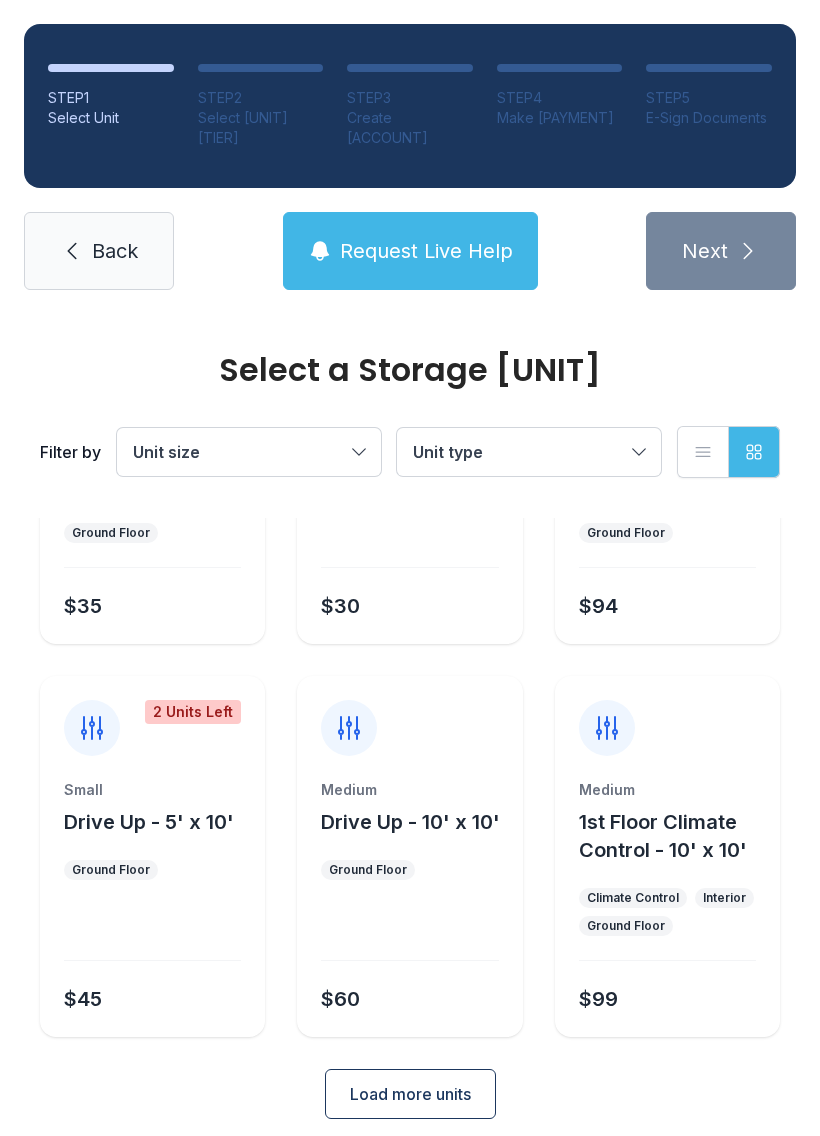 scroll, scrollTop: 238, scrollLeft: 0, axis: vertical 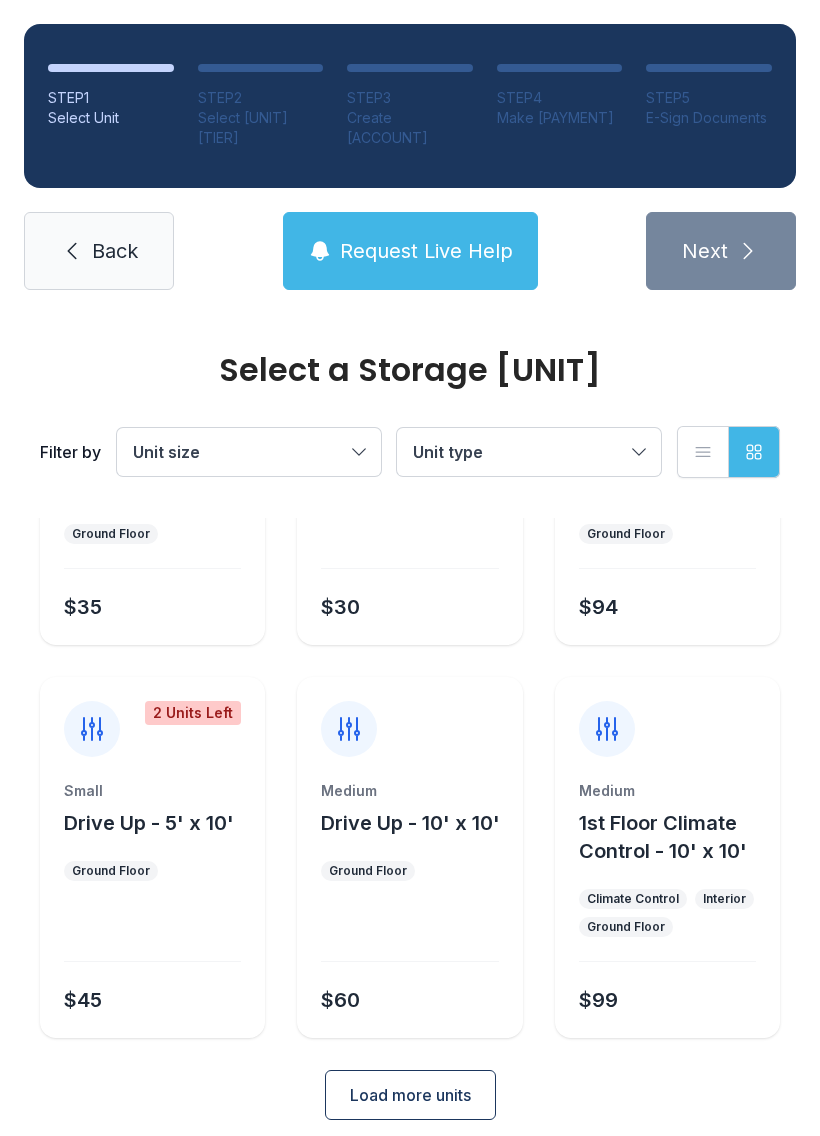 click on "Small Drive Up - 5' x 10' Ground Floor $45" at bounding box center (152, 516) 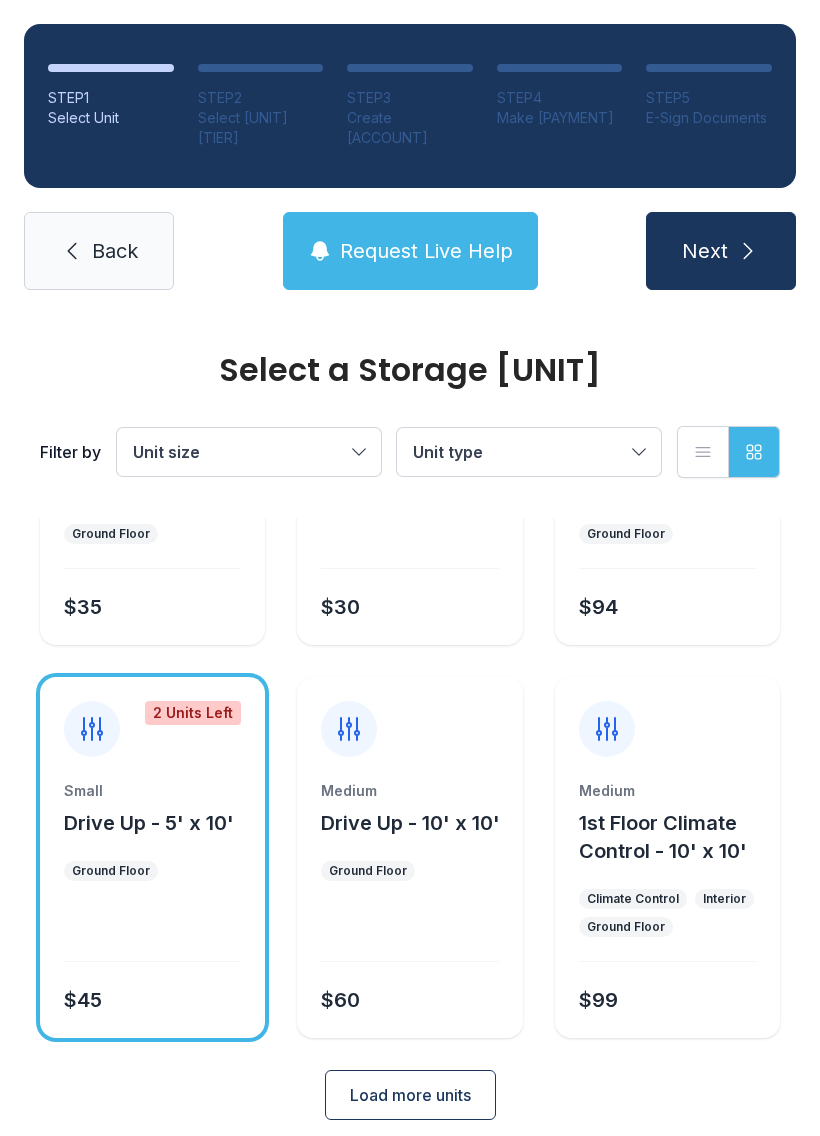 click on "Back" at bounding box center [99, 251] 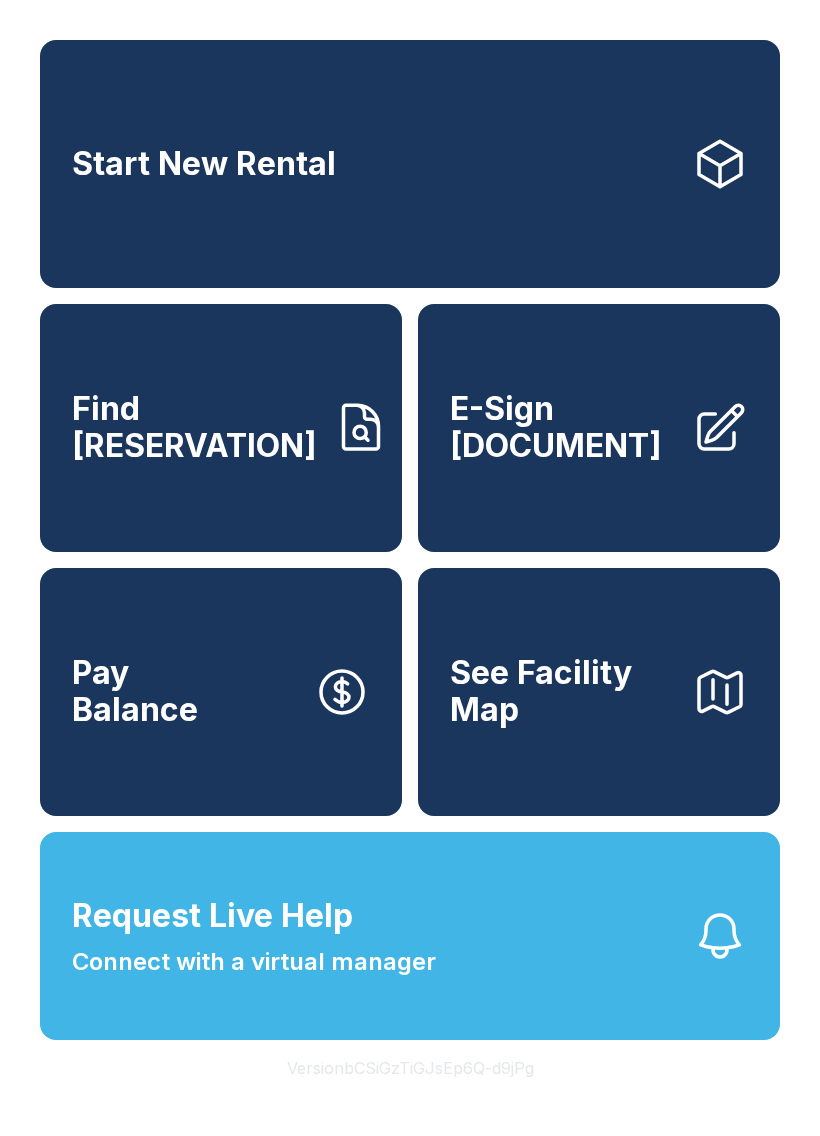click on "Start New Rental" at bounding box center (410, 164) 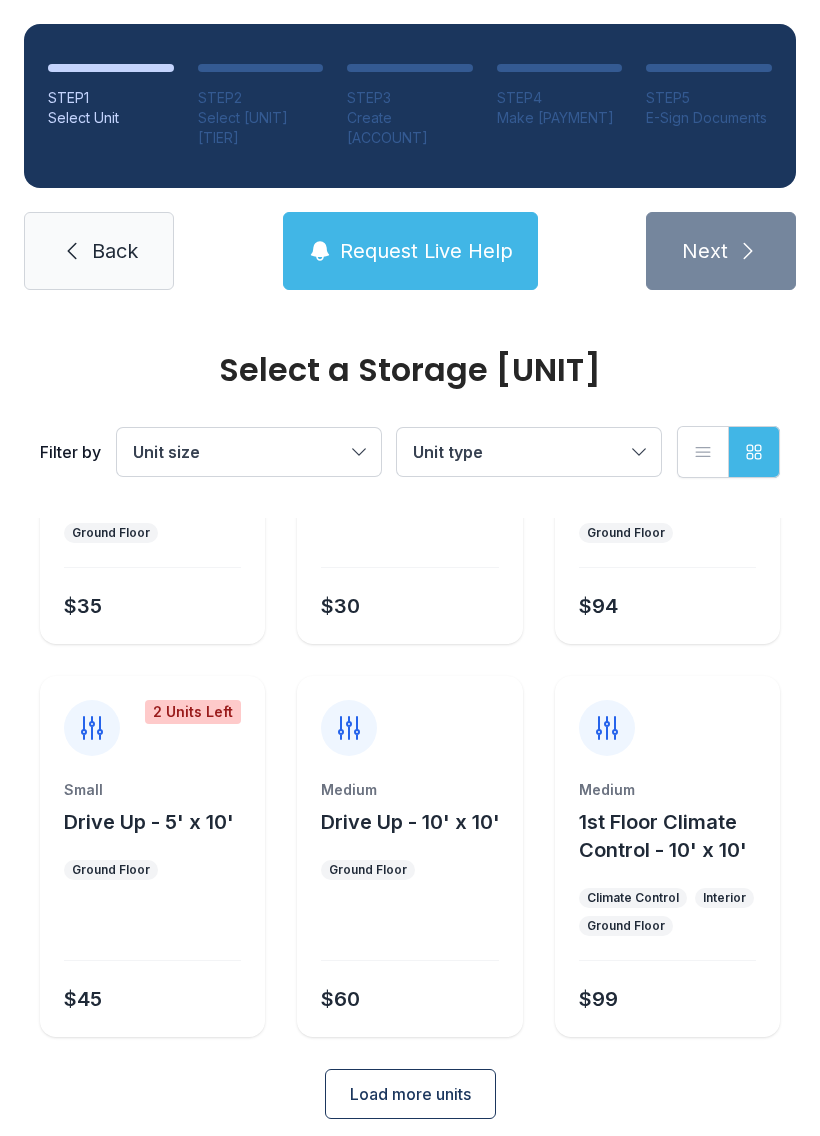 scroll, scrollTop: 238, scrollLeft: 0, axis: vertical 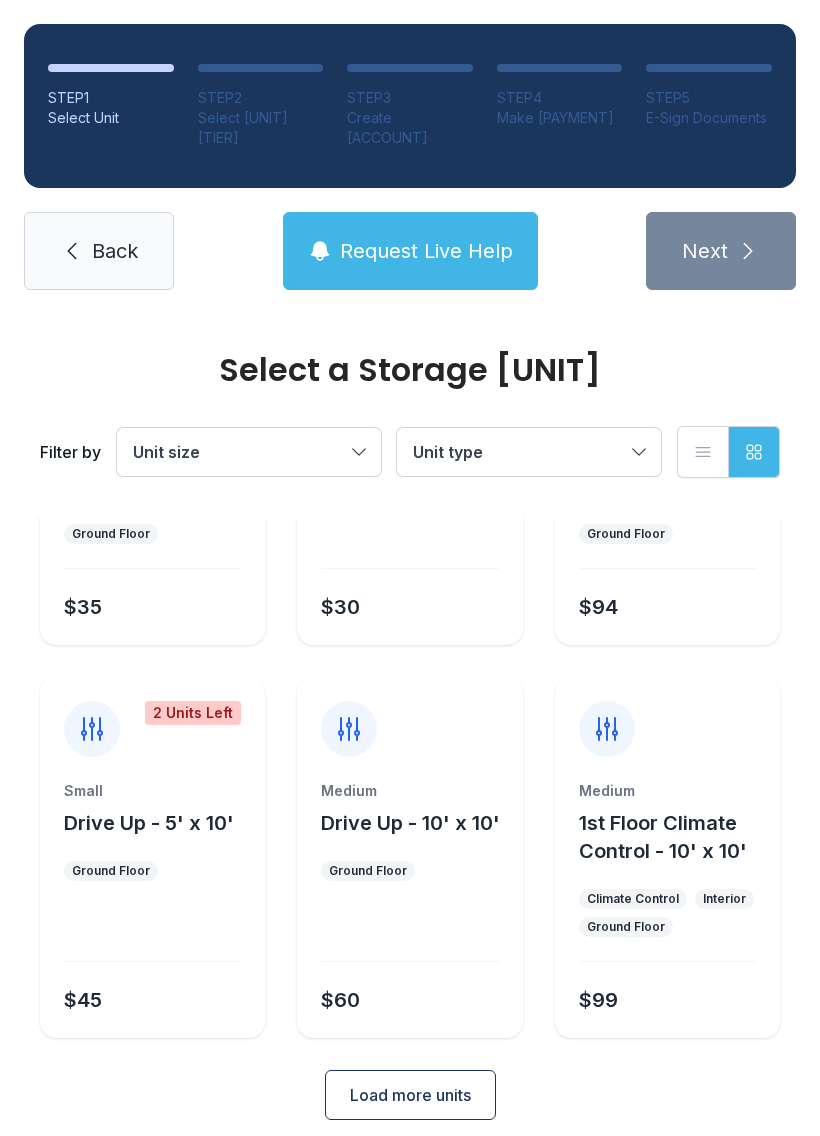 click on "Small Drive Up - 5' x 10' Ground Floor $45" at bounding box center [152, 516] 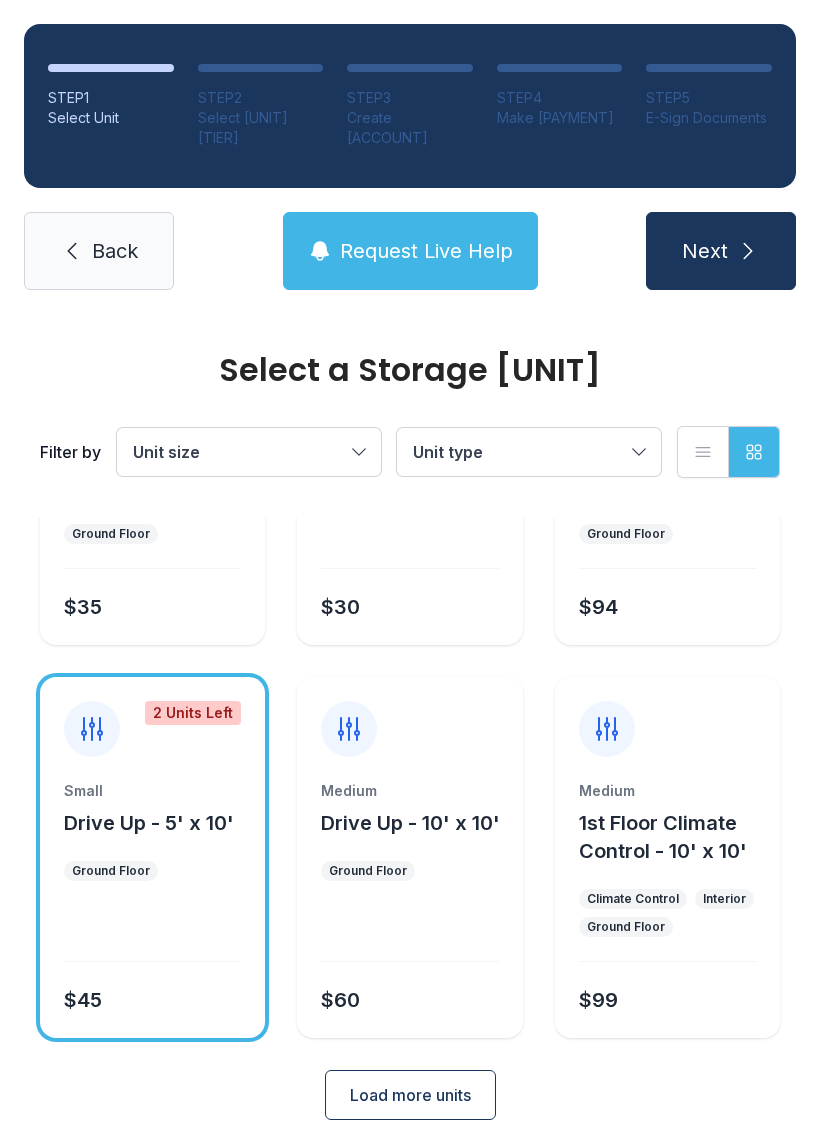 scroll, scrollTop: 238, scrollLeft: 0, axis: vertical 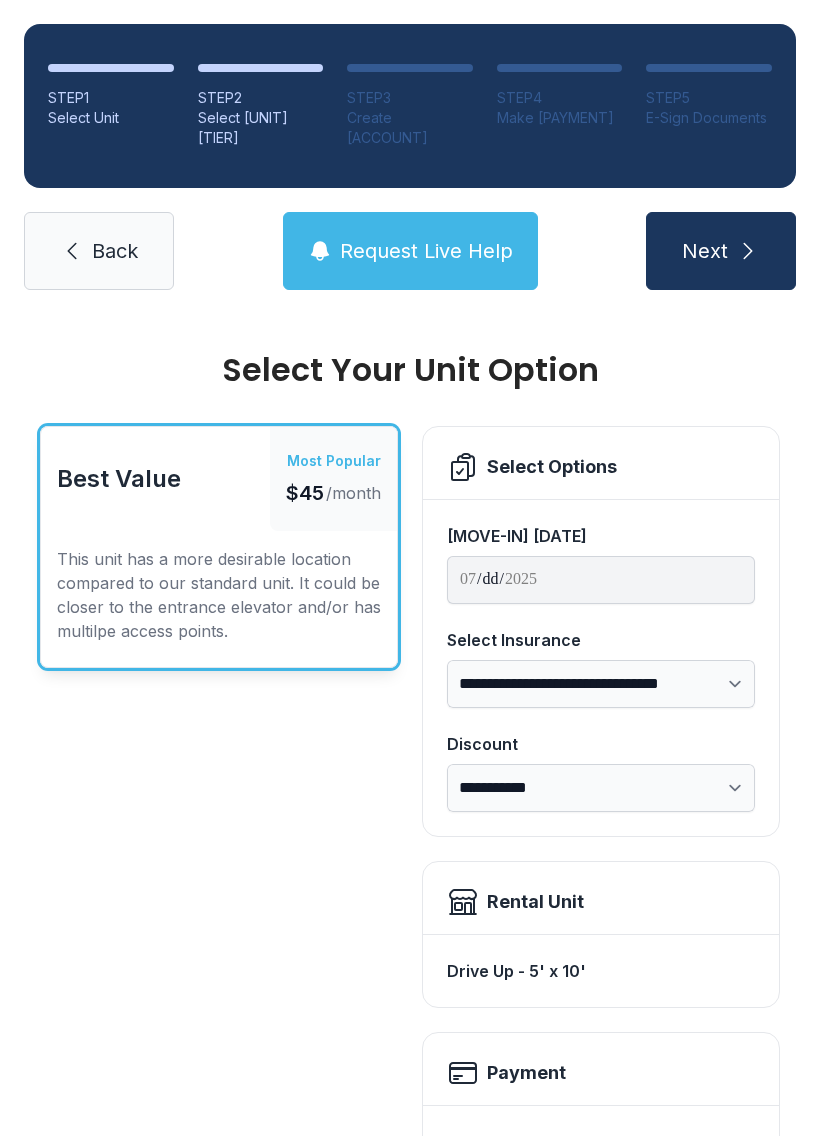 click on "**********" at bounding box center (601, 684) 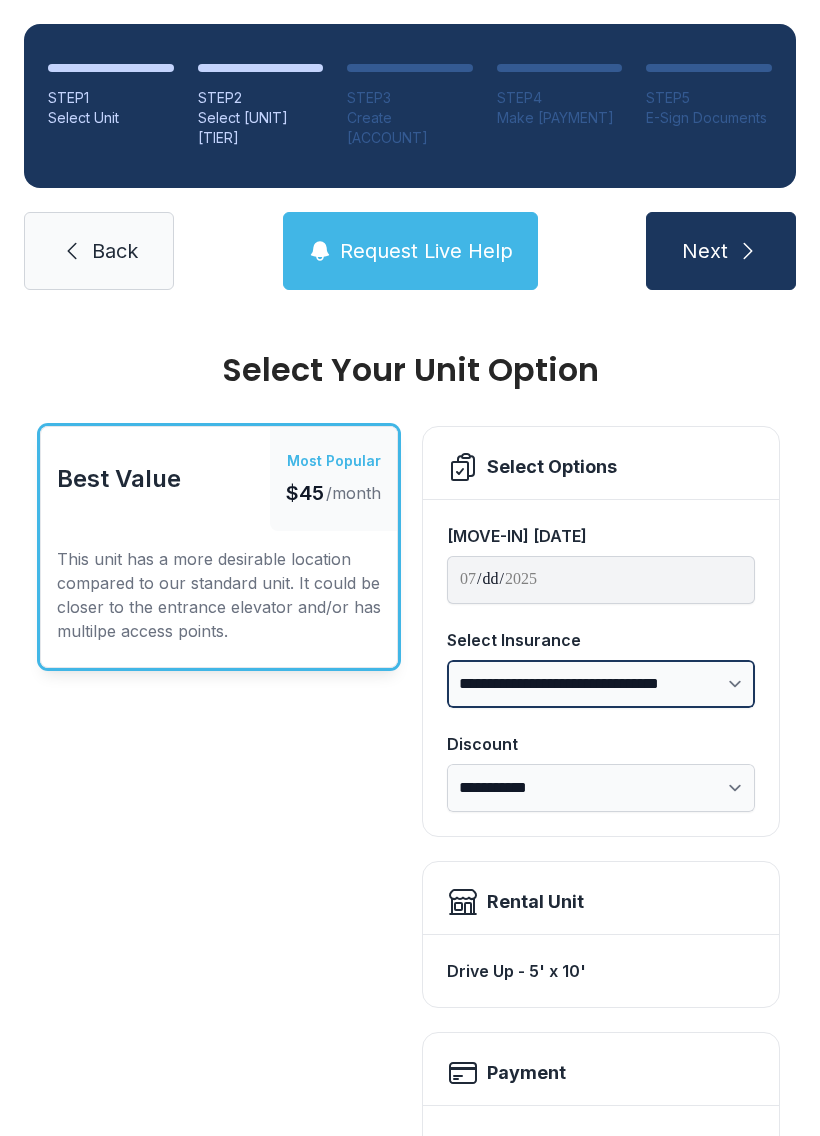 select on "****" 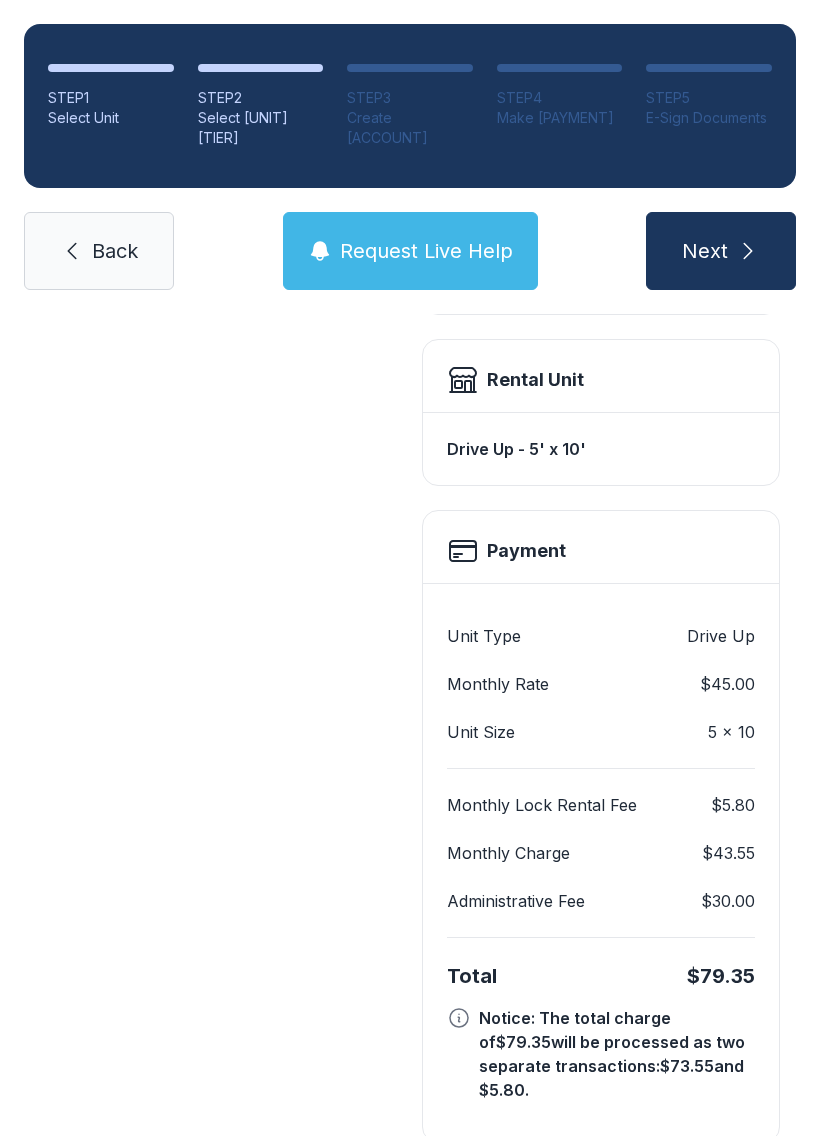scroll, scrollTop: 521, scrollLeft: 0, axis: vertical 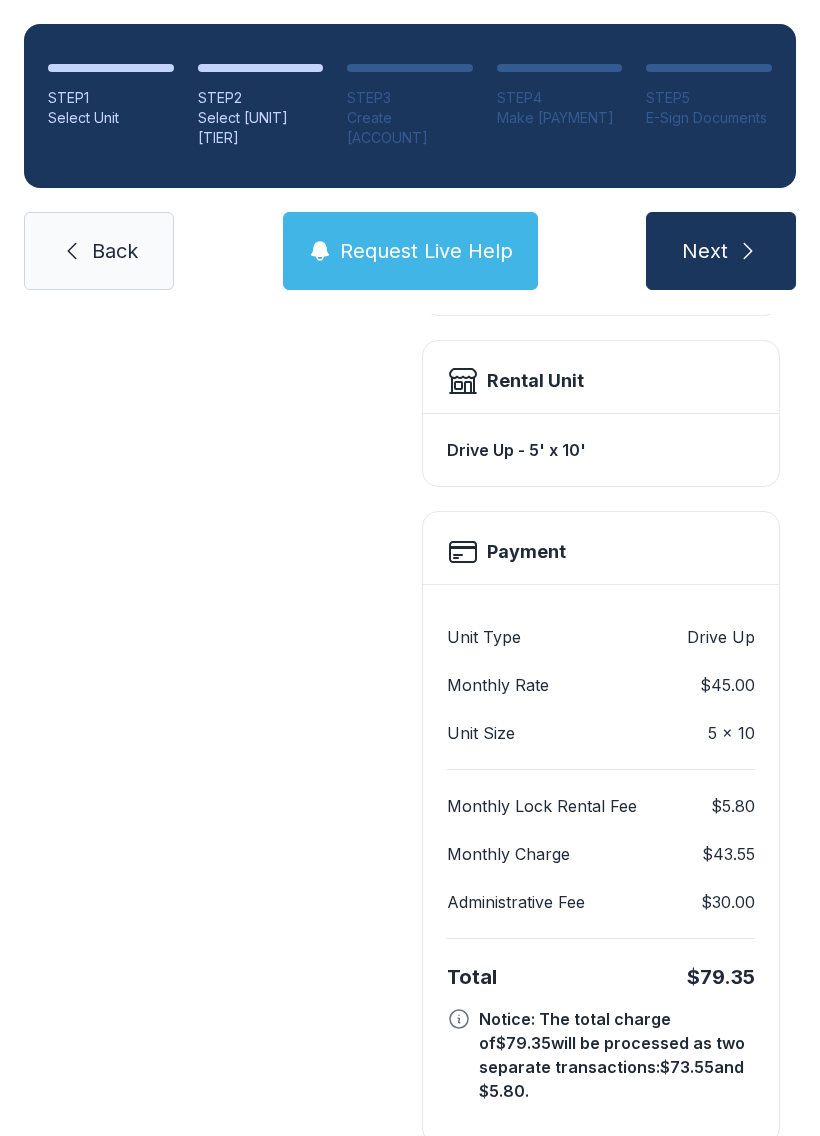 click at bounding box center [748, 251] 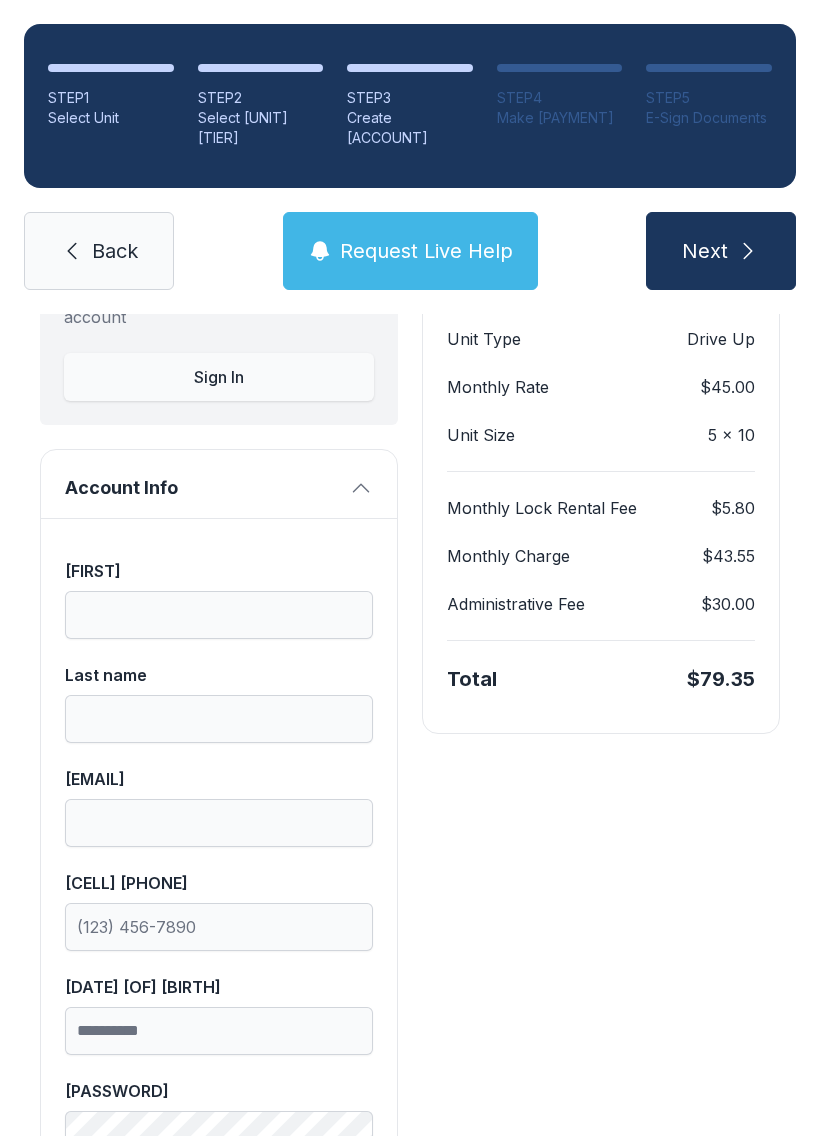 scroll, scrollTop: 215, scrollLeft: 0, axis: vertical 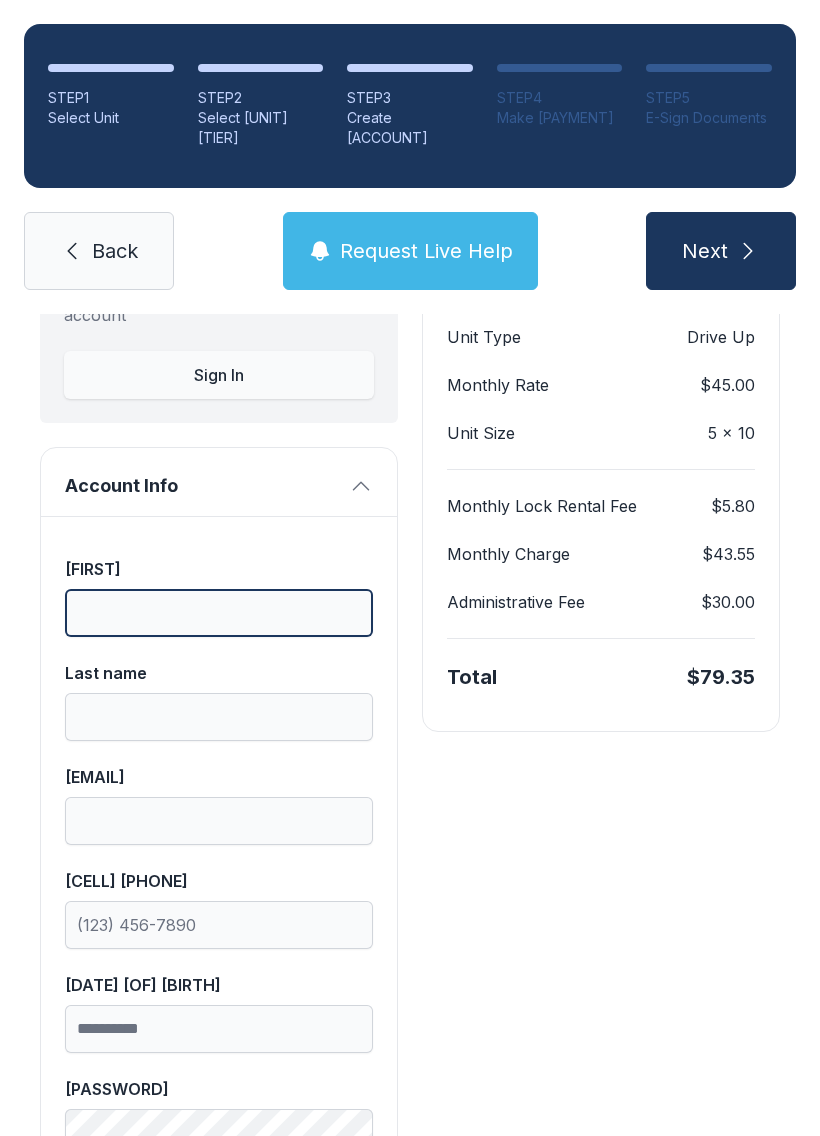 click on "[FIRST]" at bounding box center (219, 613) 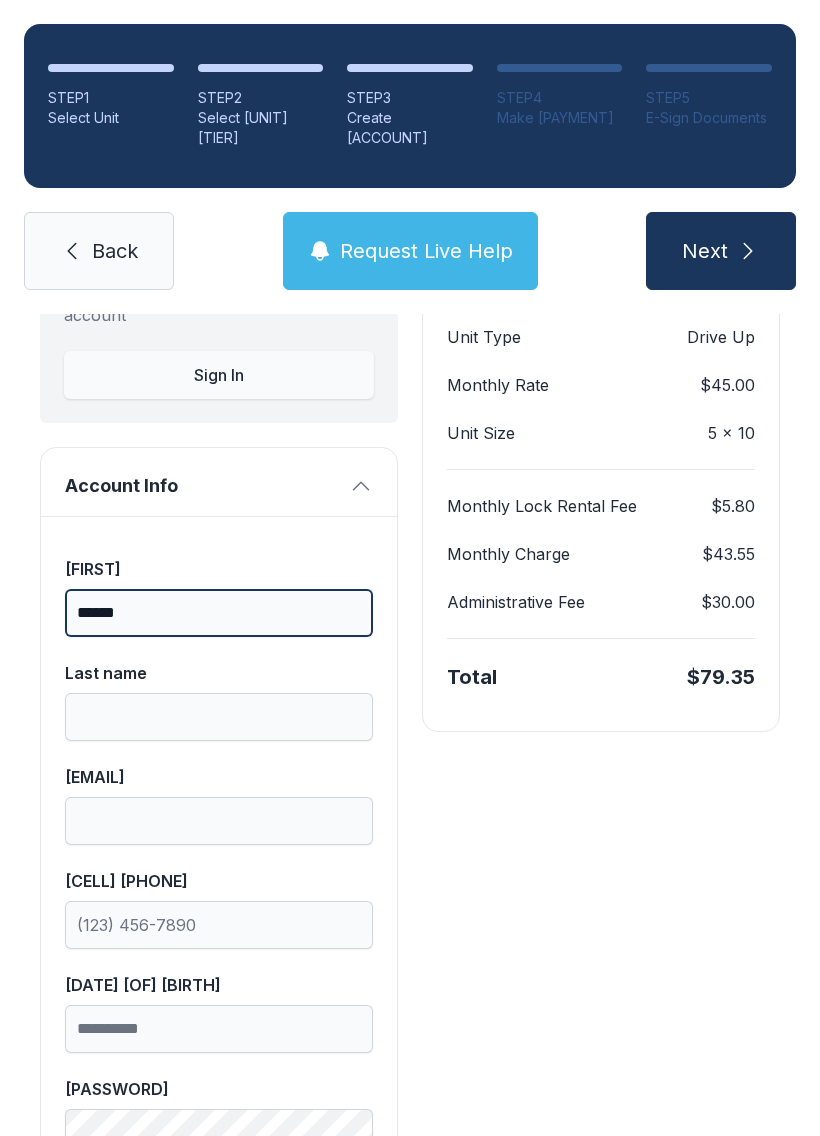 type on "******" 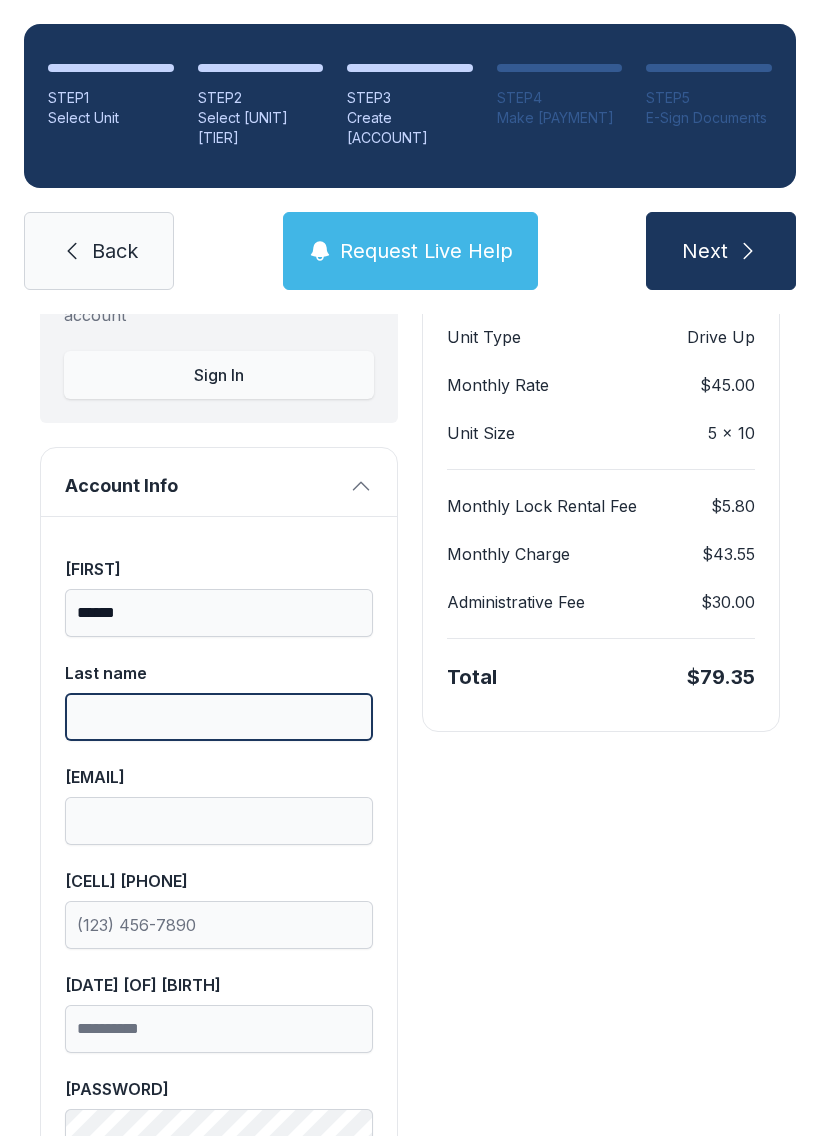 click on "Last name" at bounding box center (219, 717) 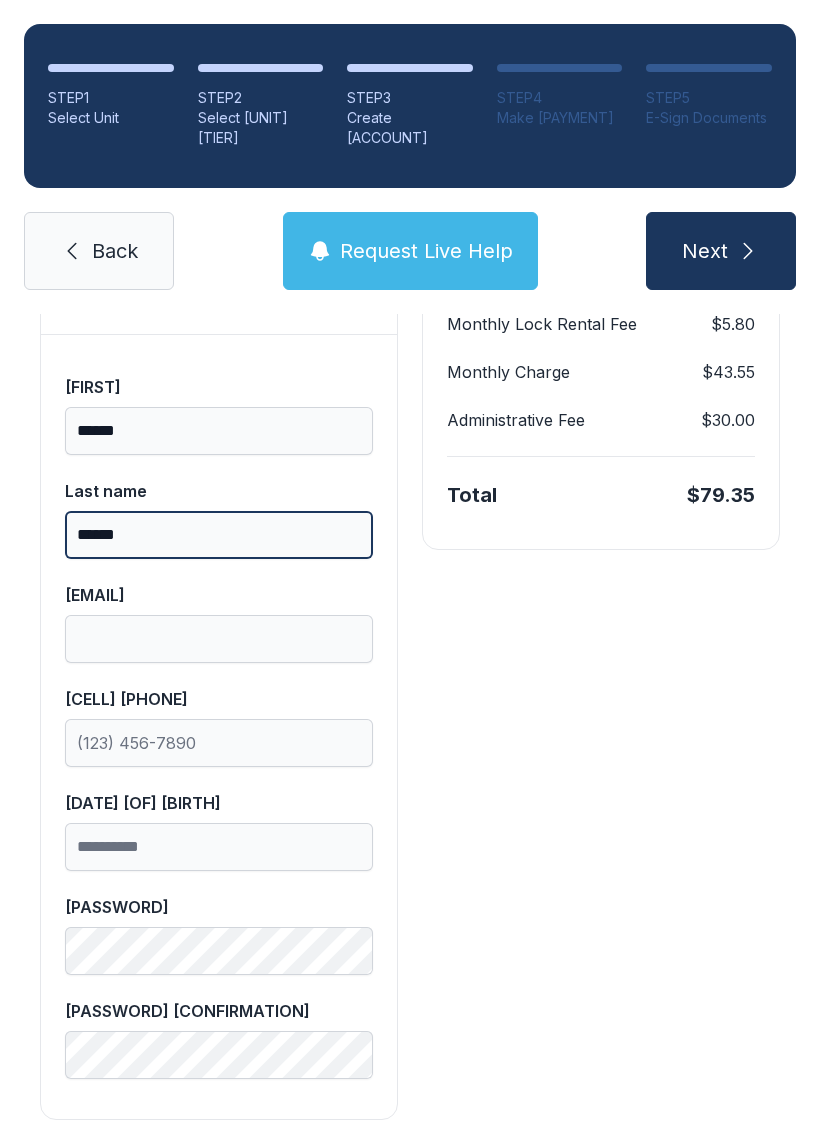 scroll, scrollTop: 409, scrollLeft: 0, axis: vertical 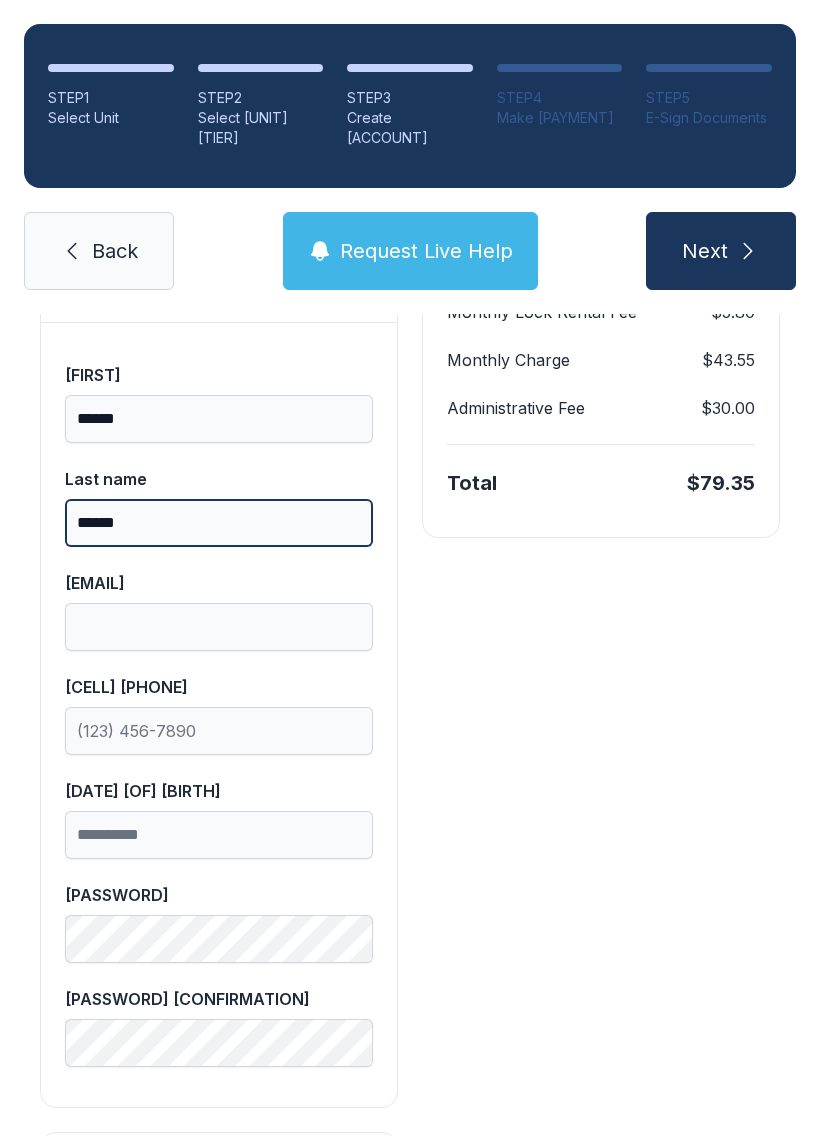 type on "******" 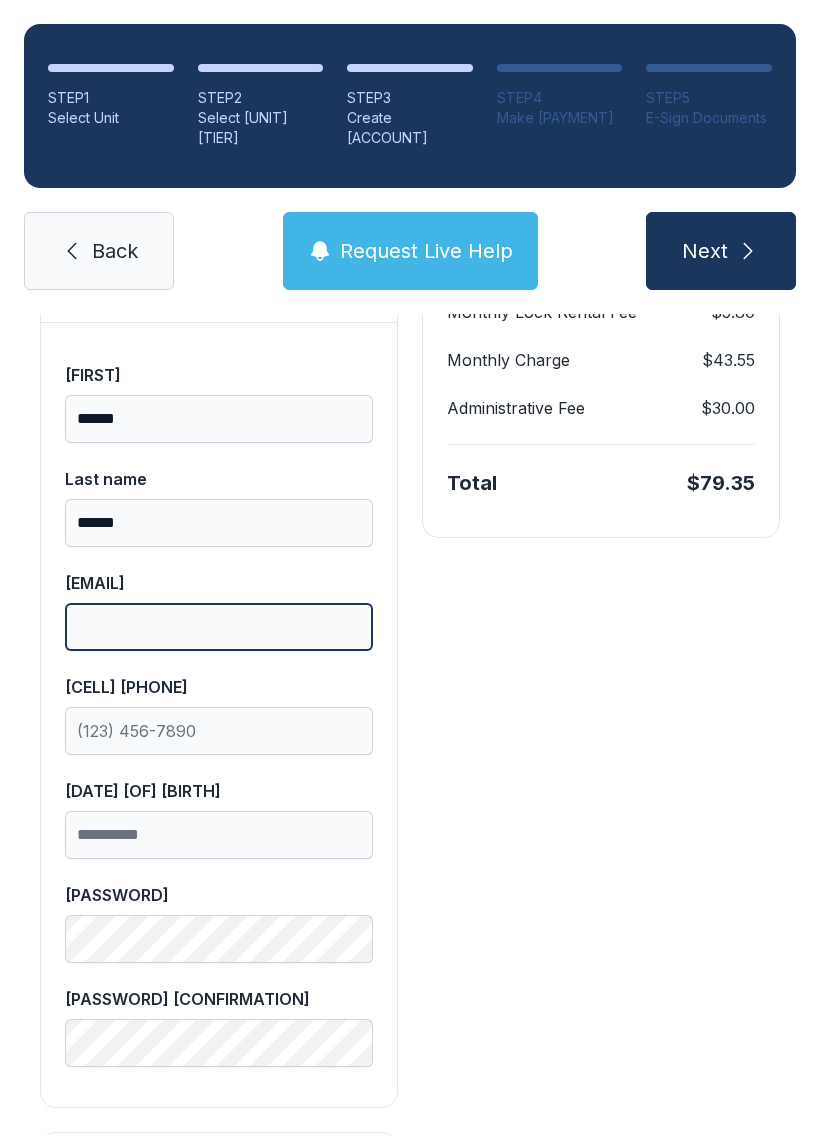 click on "[EMAIL]" at bounding box center (219, 627) 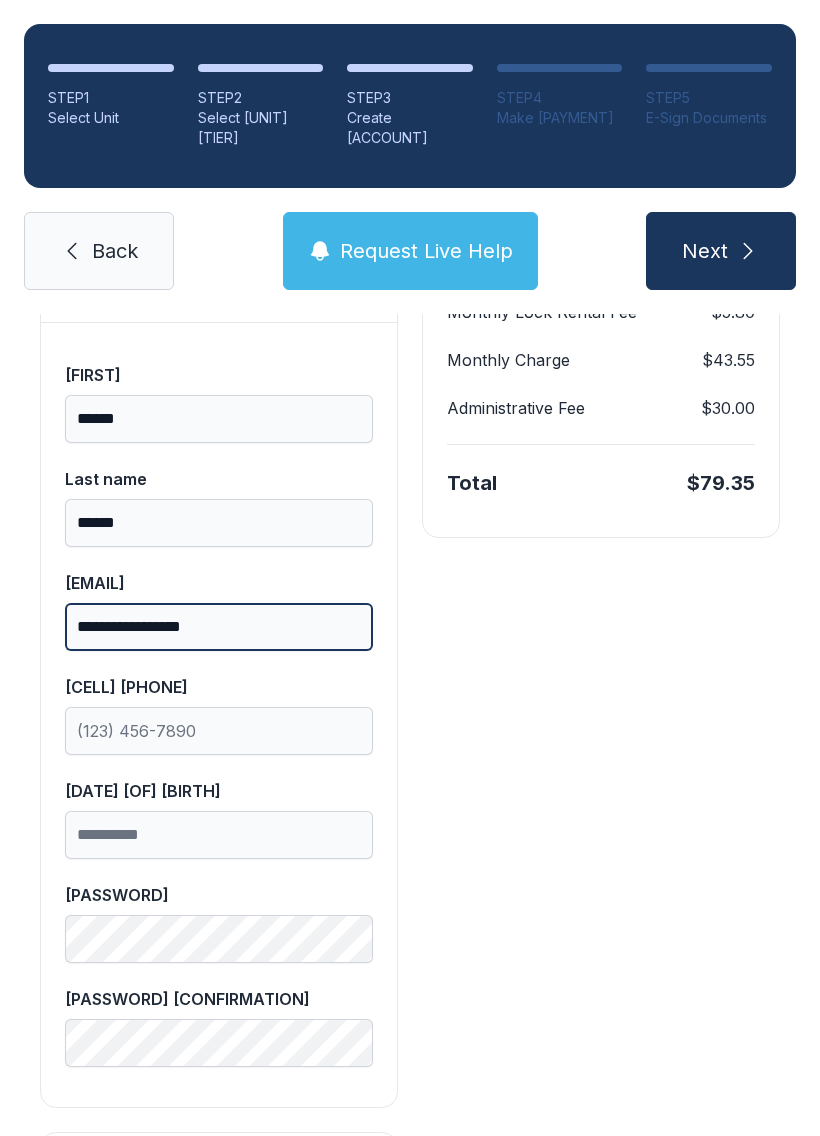 type on "**********" 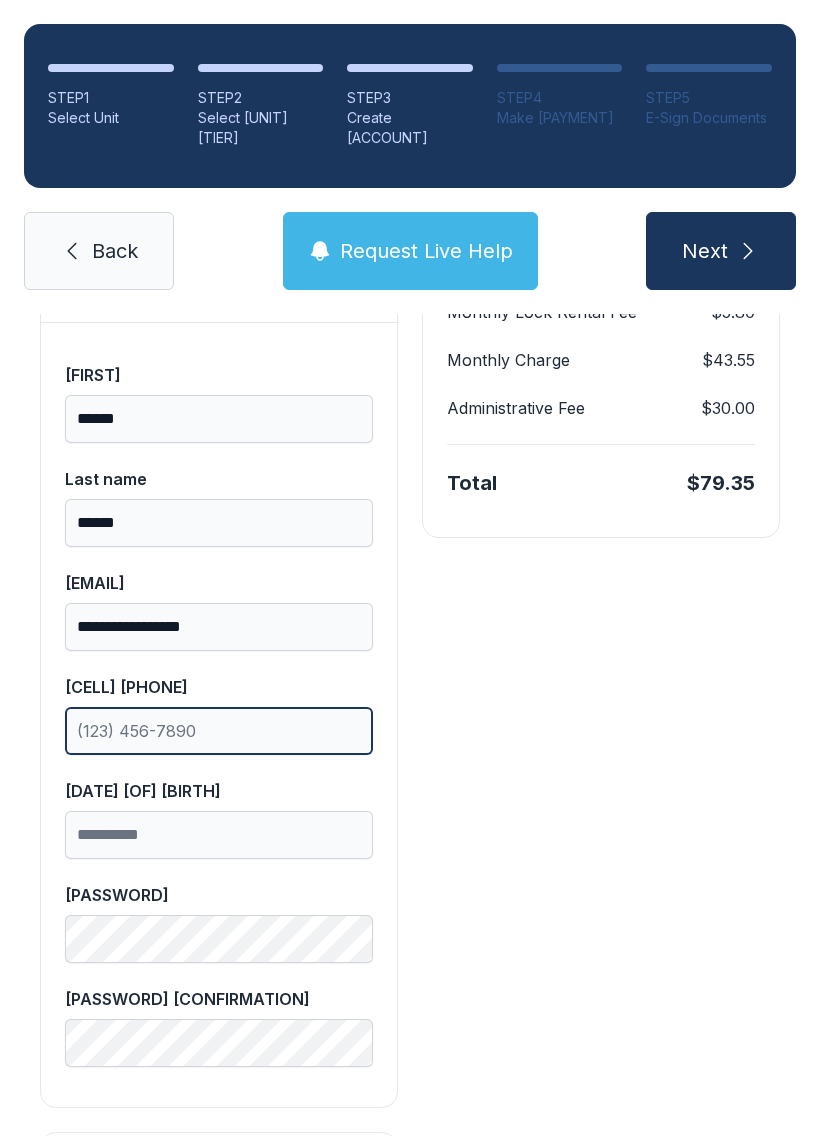 click on "[CELL] [PHONE]" at bounding box center (219, 731) 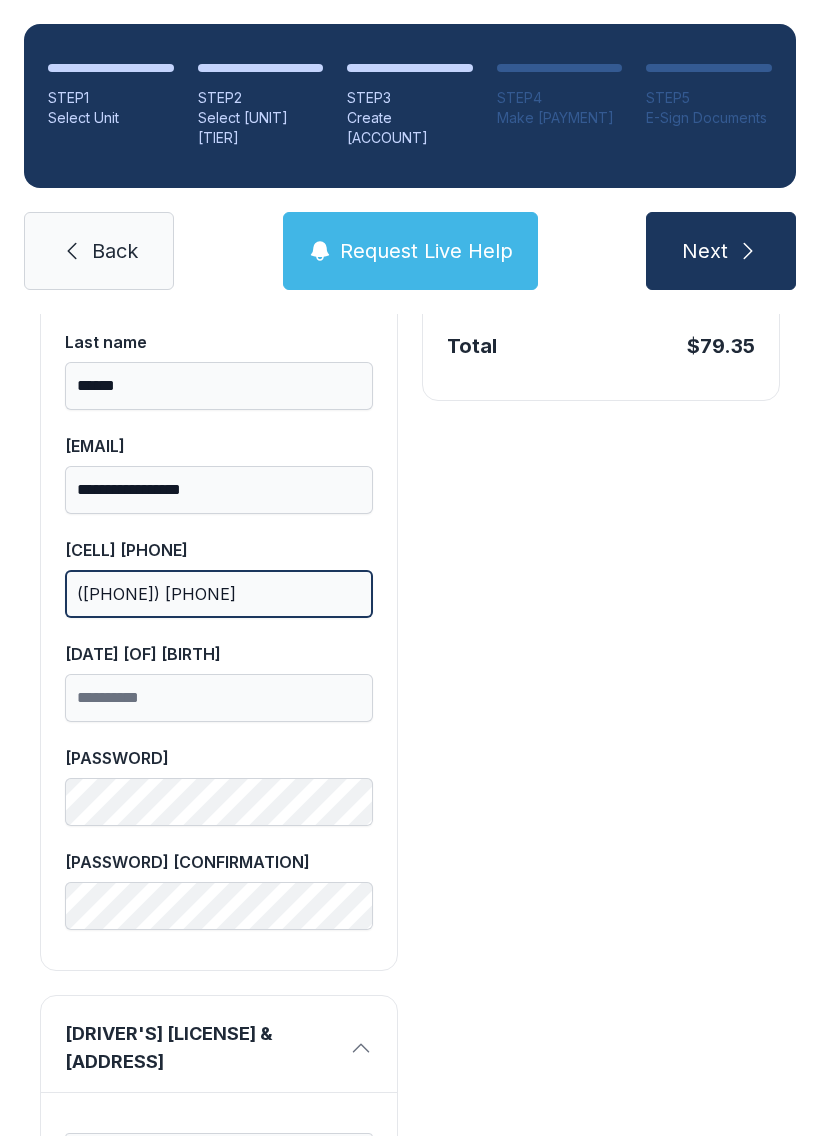 scroll, scrollTop: 644, scrollLeft: 0, axis: vertical 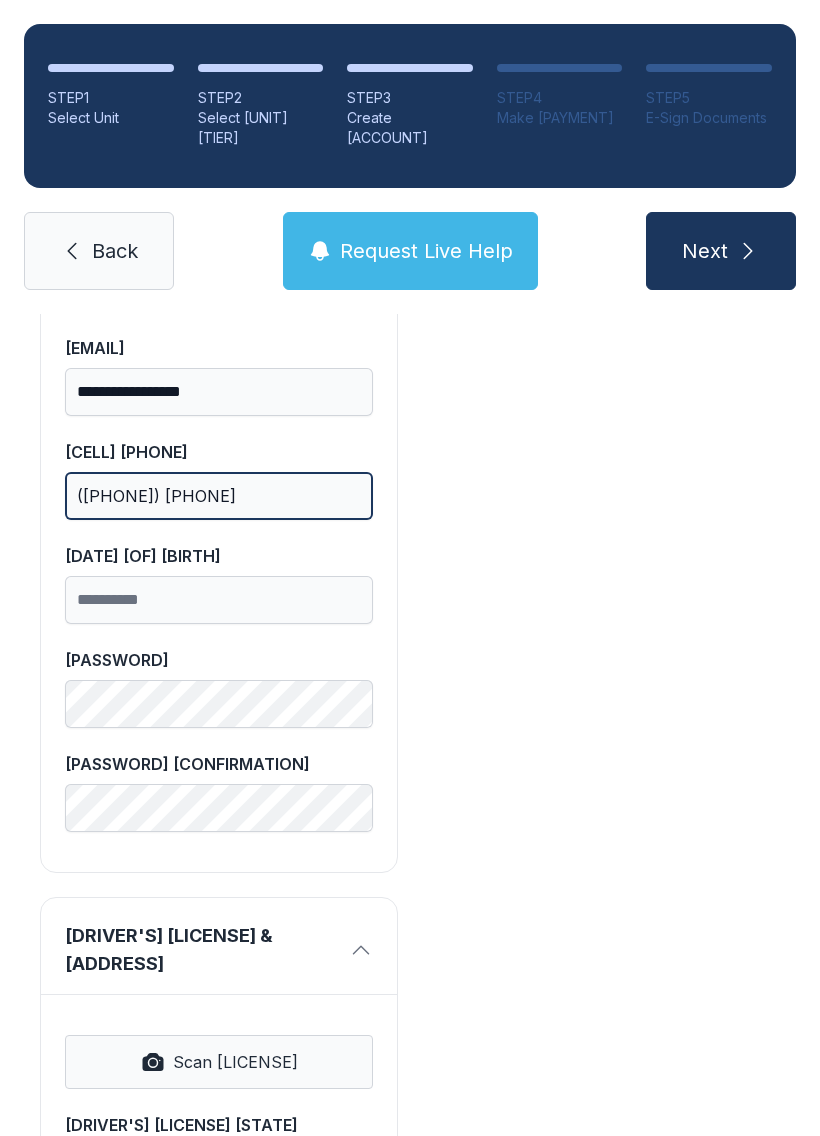type on "([PHONE]) [PHONE]" 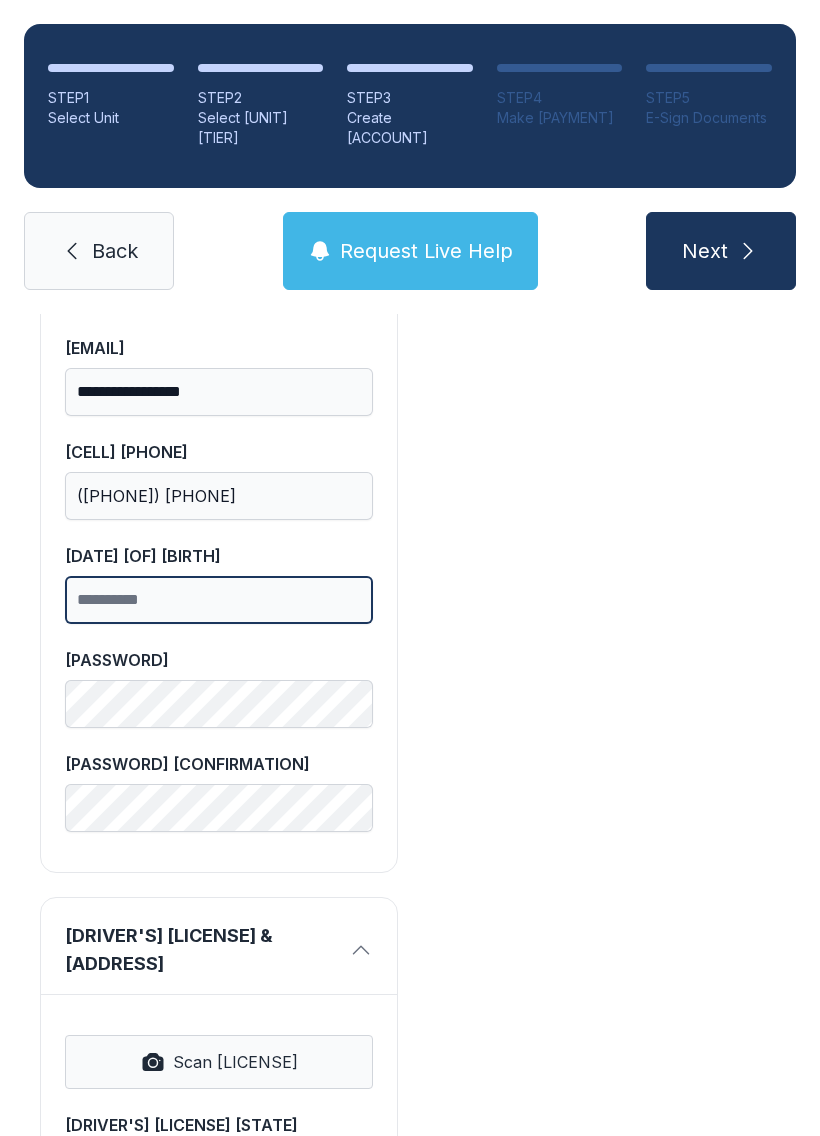 click on "[DATE] [OF] [BIRTH]" at bounding box center (219, 600) 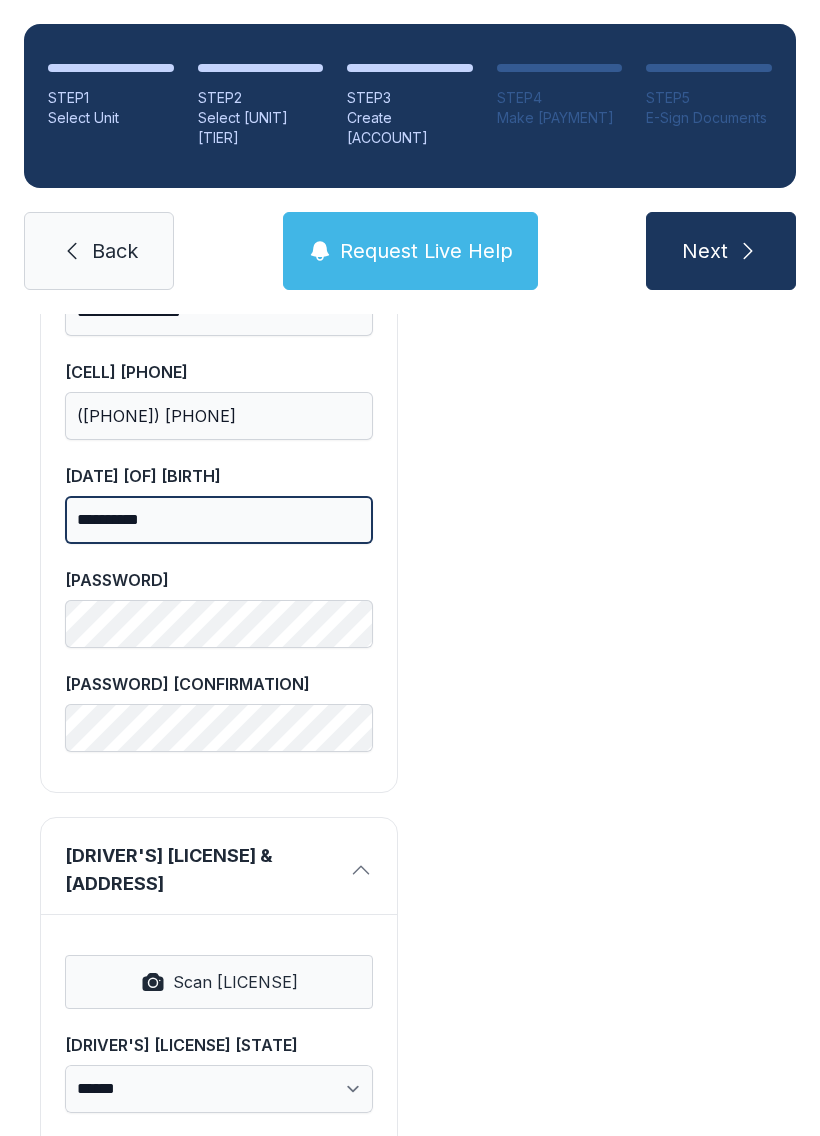 scroll, scrollTop: 726, scrollLeft: 0, axis: vertical 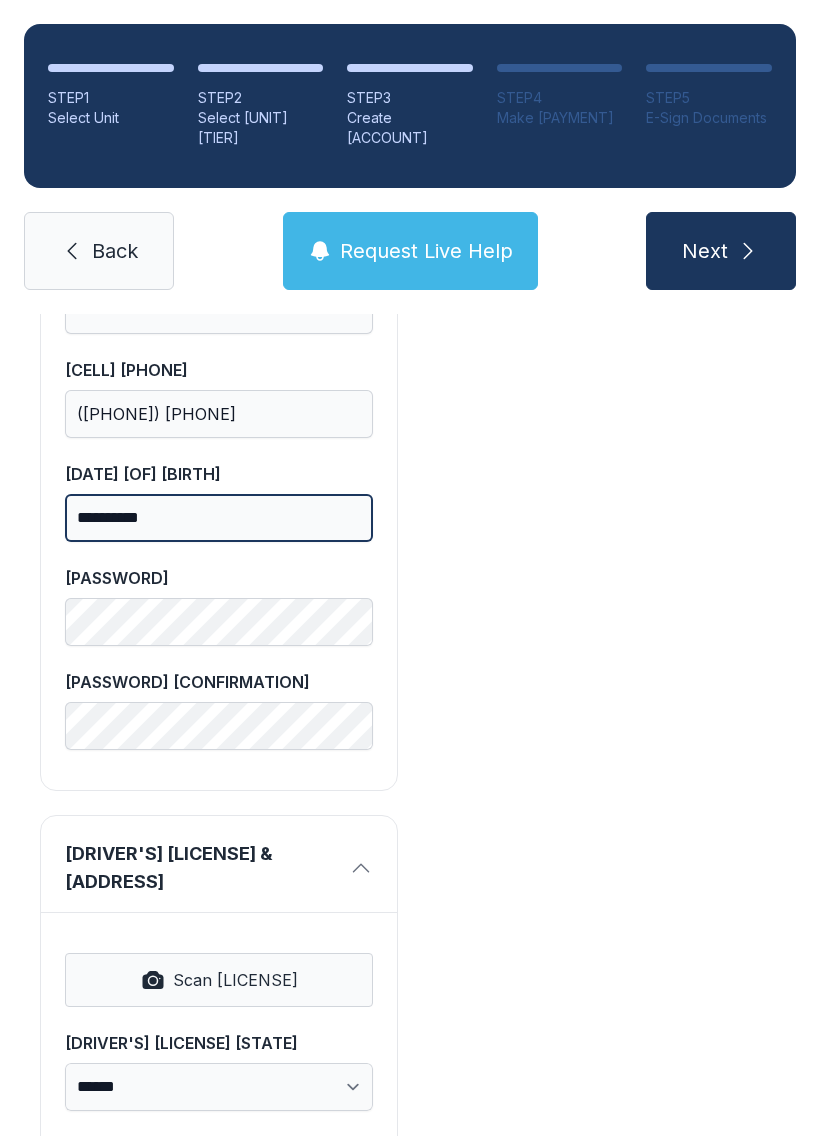 type on "**********" 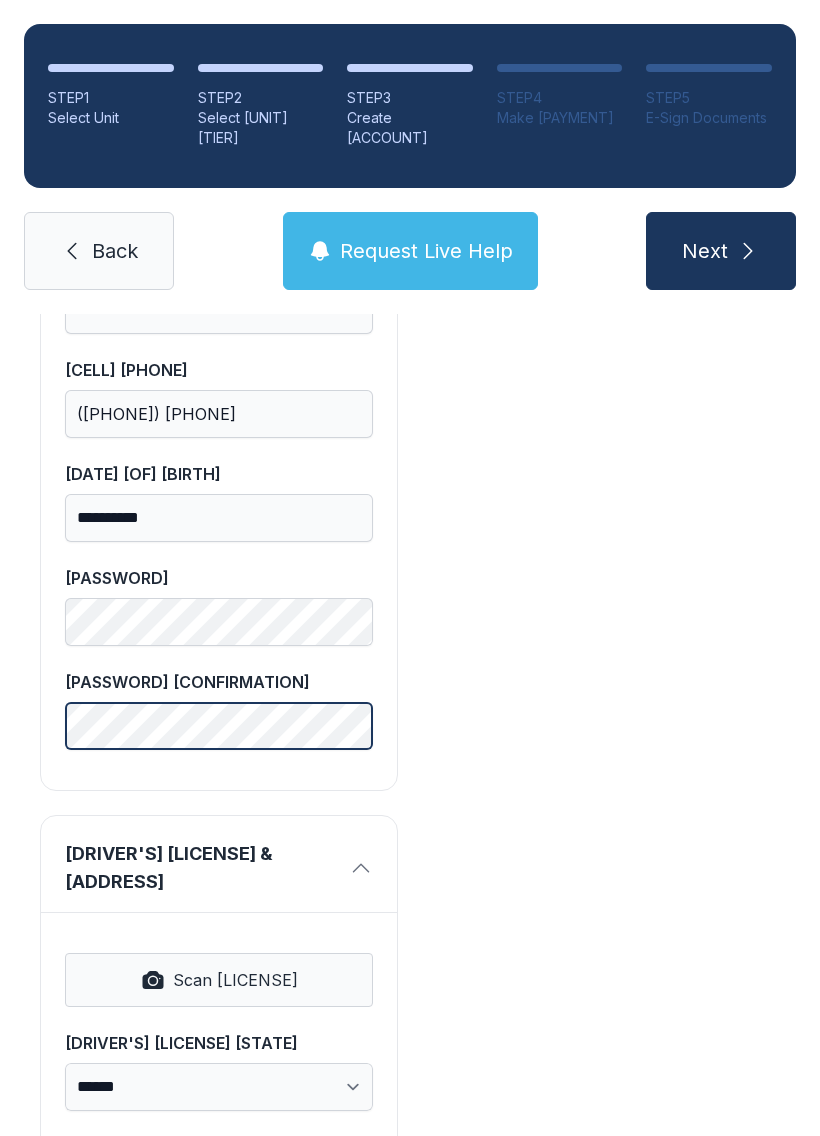 click on "Next" at bounding box center (721, 251) 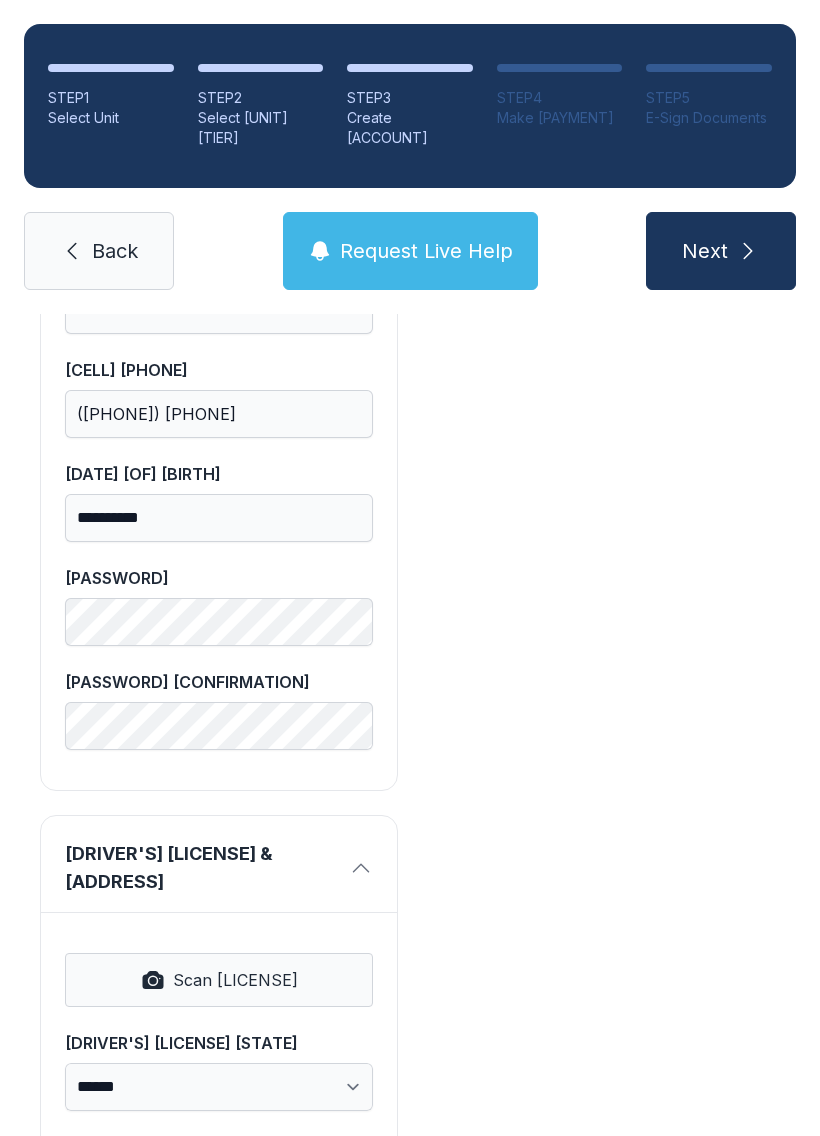 type on "*" 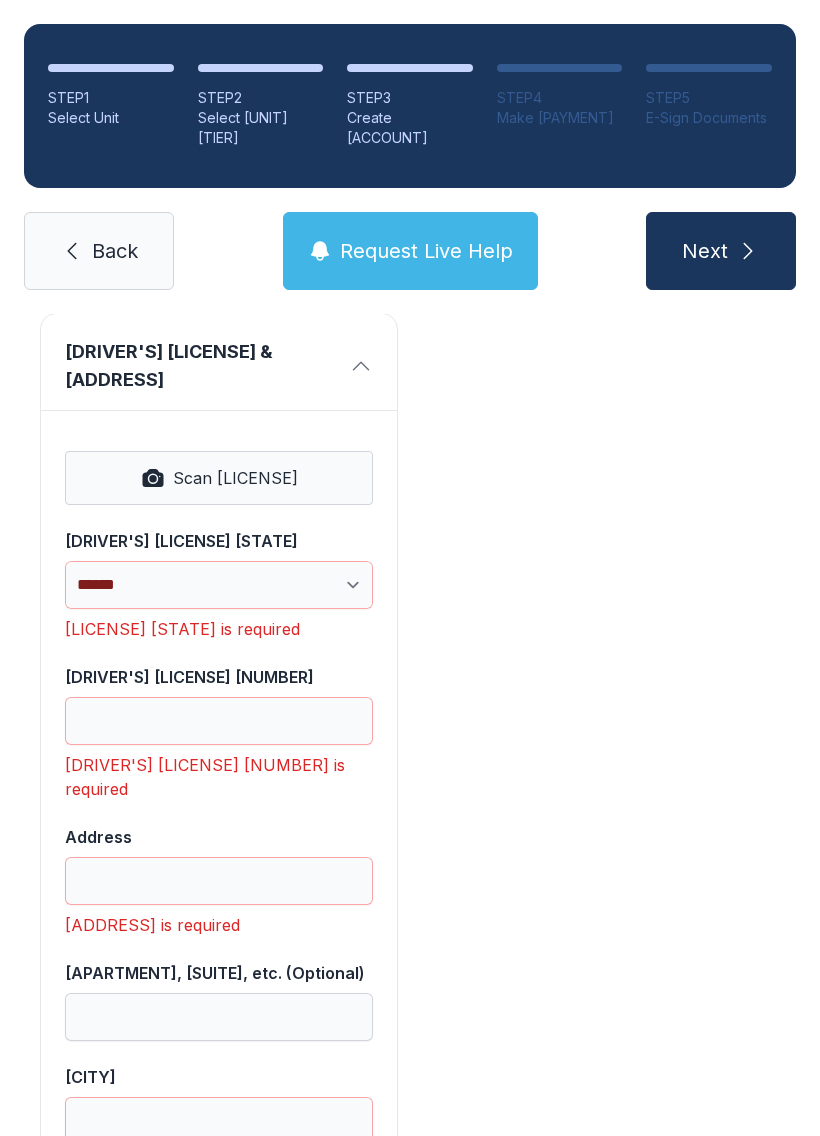 scroll, scrollTop: 1235, scrollLeft: 0, axis: vertical 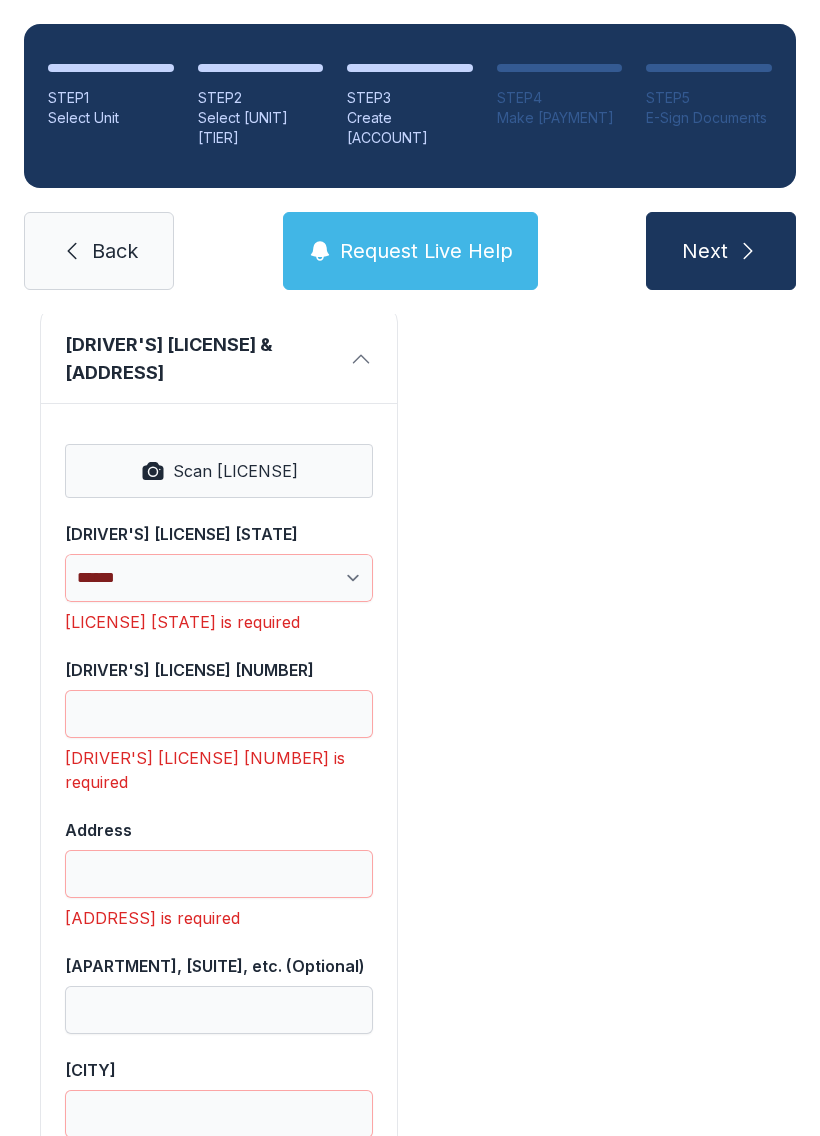 click on "**********" at bounding box center [219, 578] 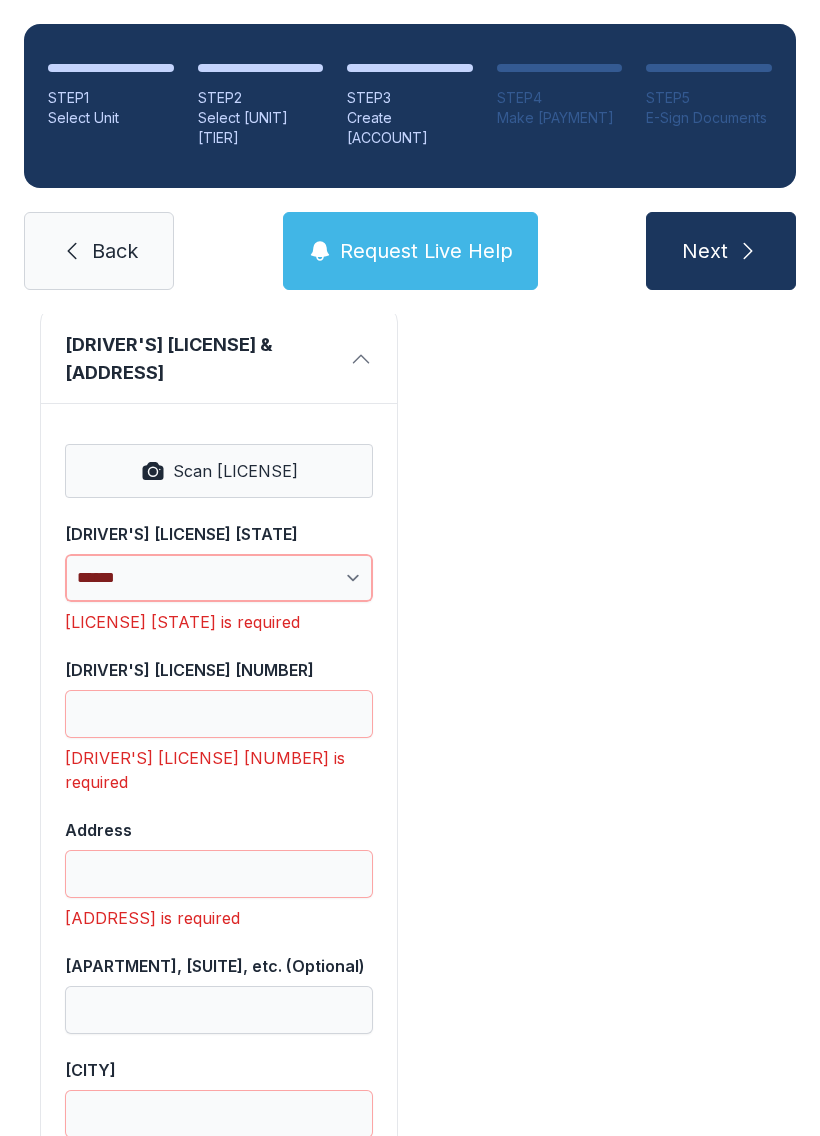 select on "**" 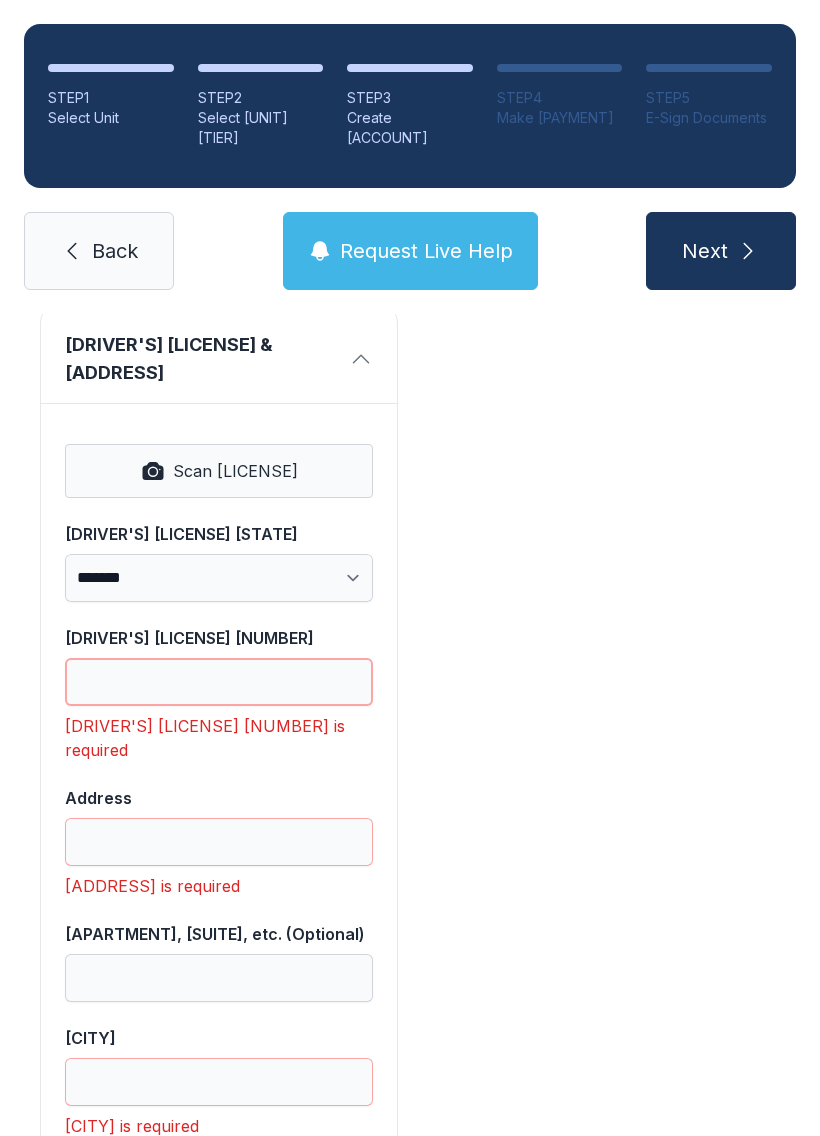 click on "[DRIVER'S] [LICENSE] [NUMBER]" at bounding box center (219, 682) 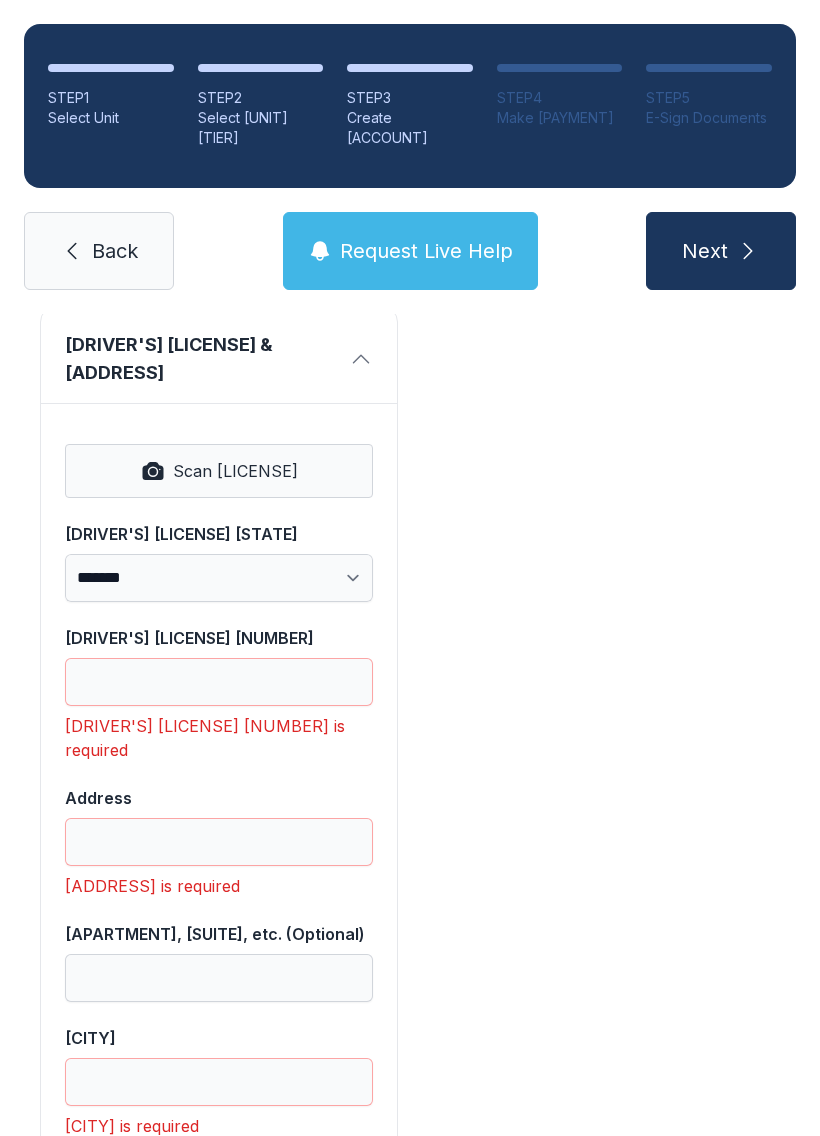 click on "Scan [LICENSE]" at bounding box center (235, 471) 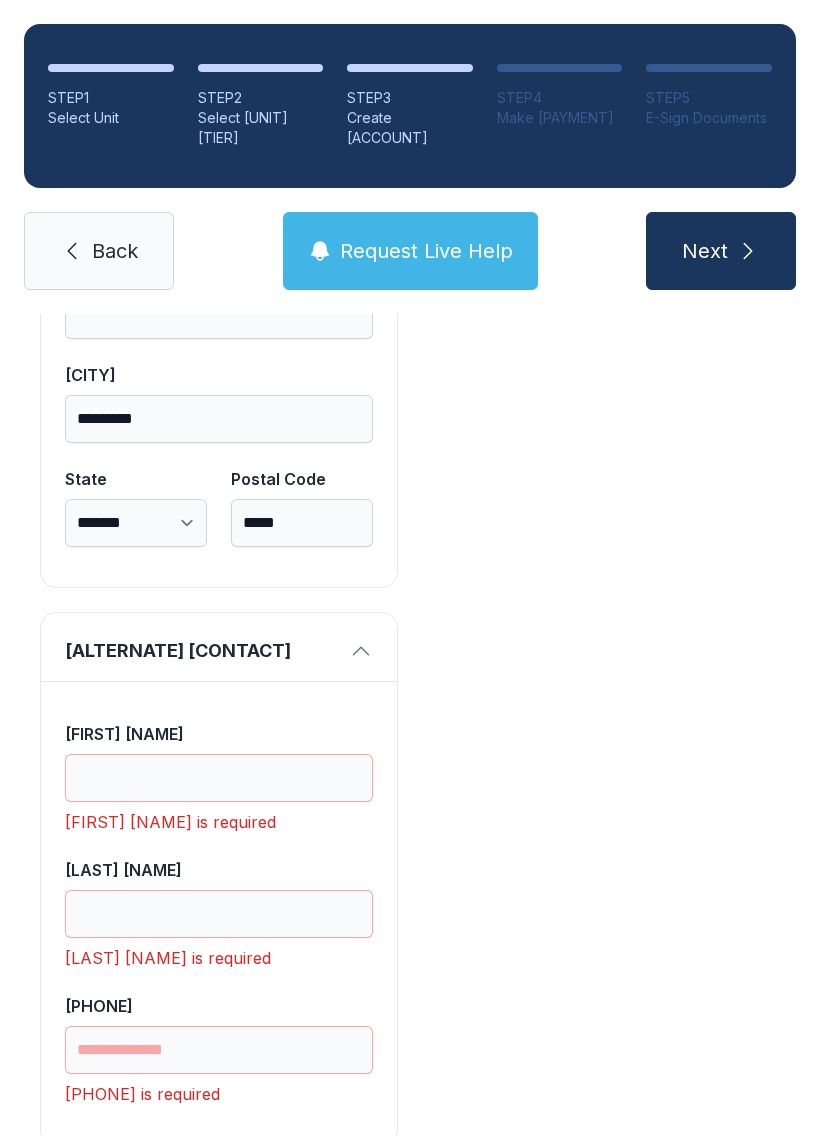 scroll, scrollTop: 1809, scrollLeft: 0, axis: vertical 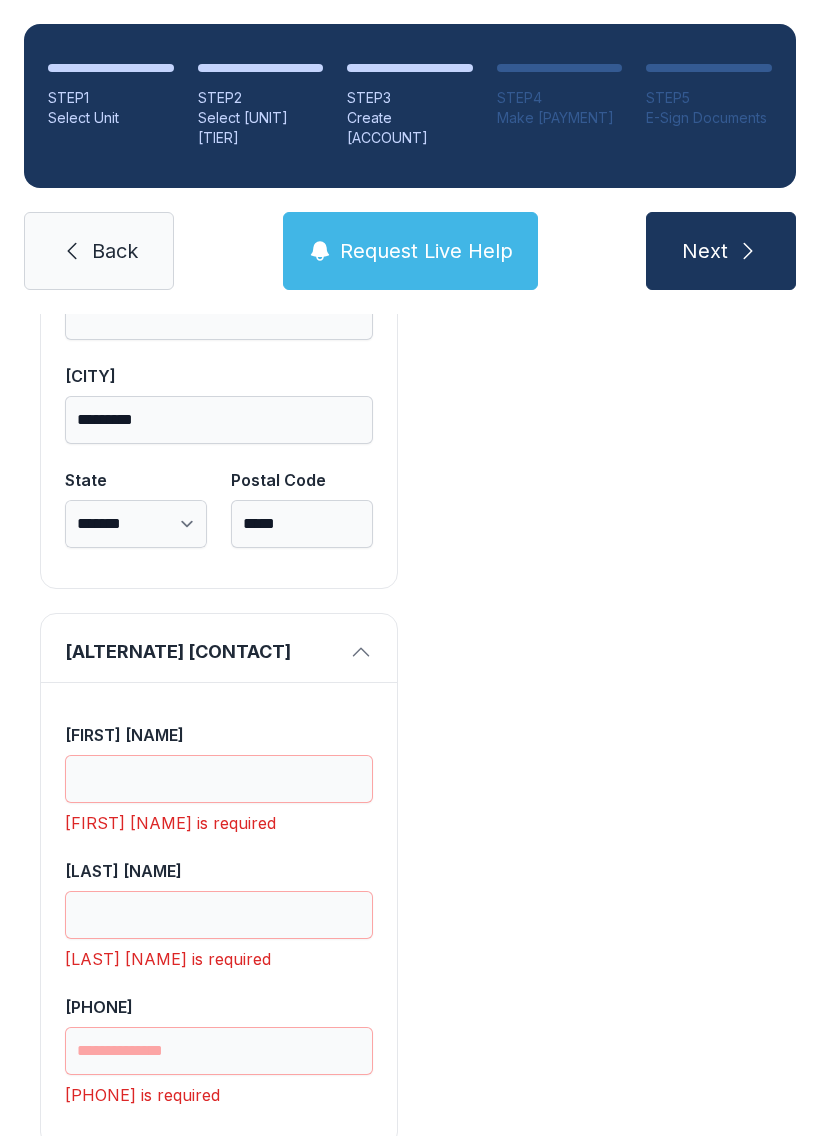 click on "[FIRST] [NAME]" at bounding box center (219, 779) 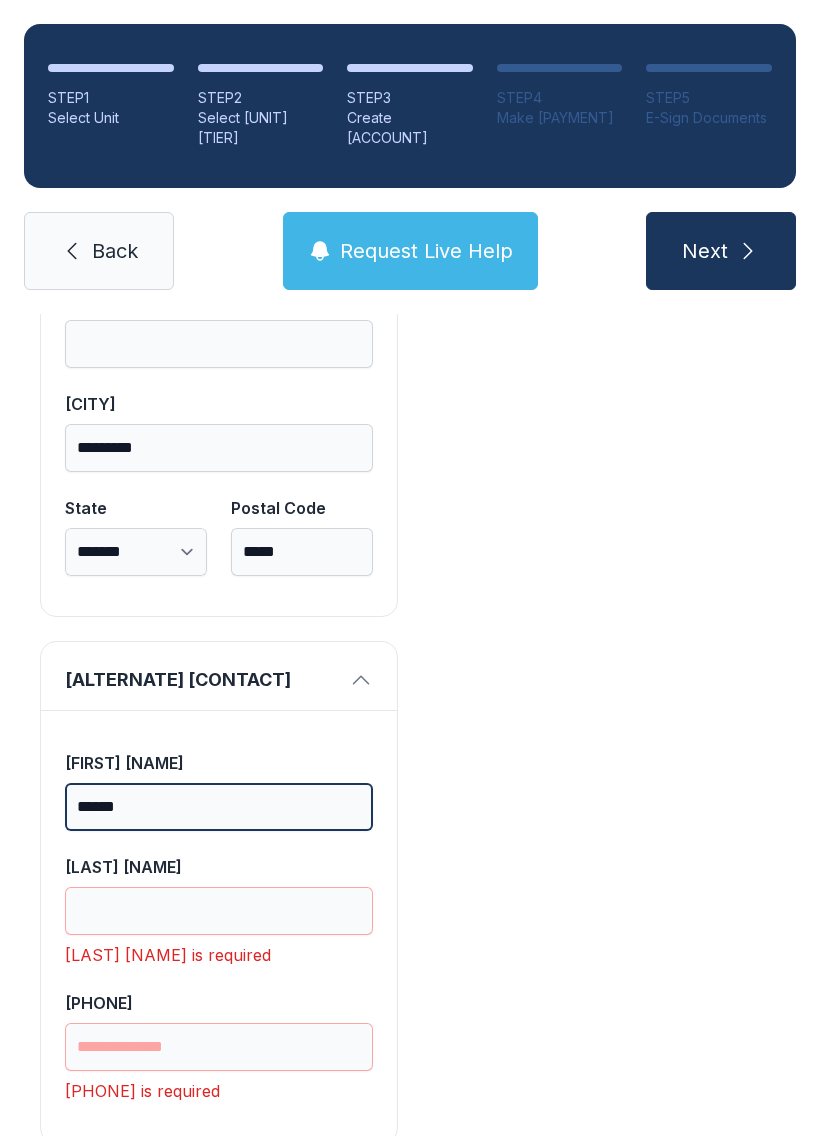 scroll, scrollTop: 1777, scrollLeft: 0, axis: vertical 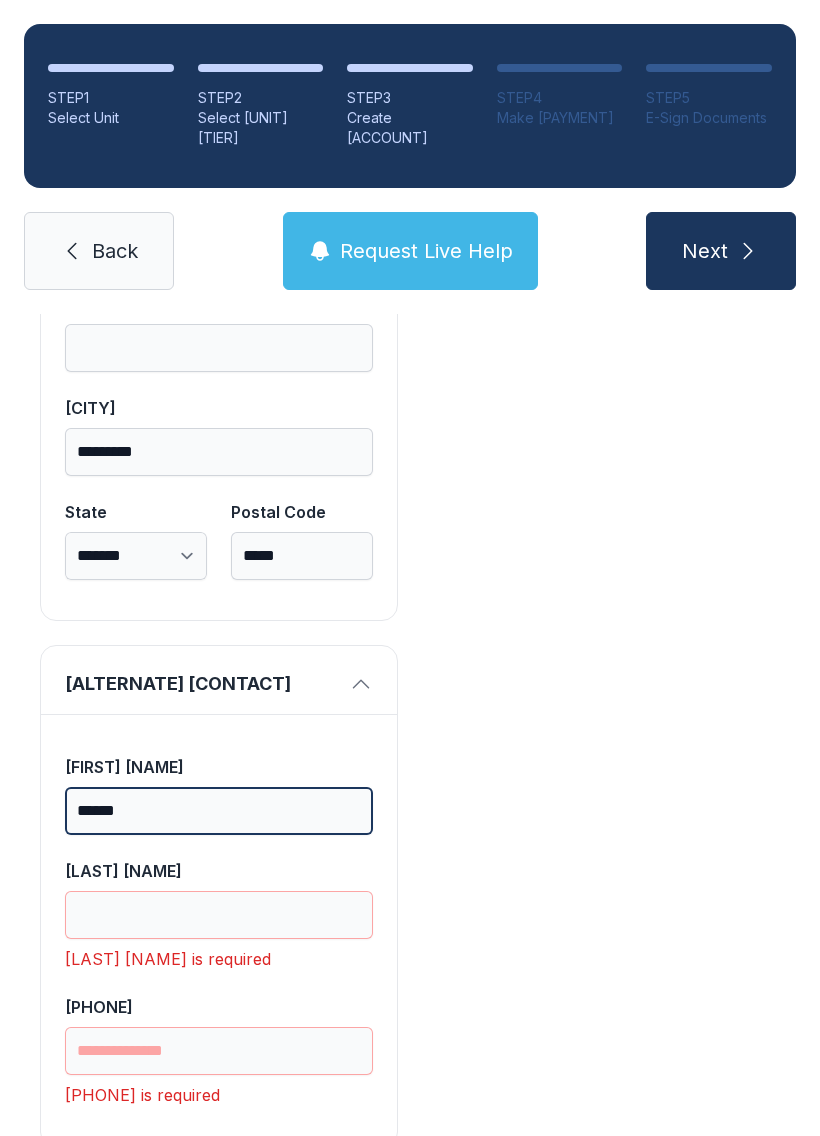 type on "*****" 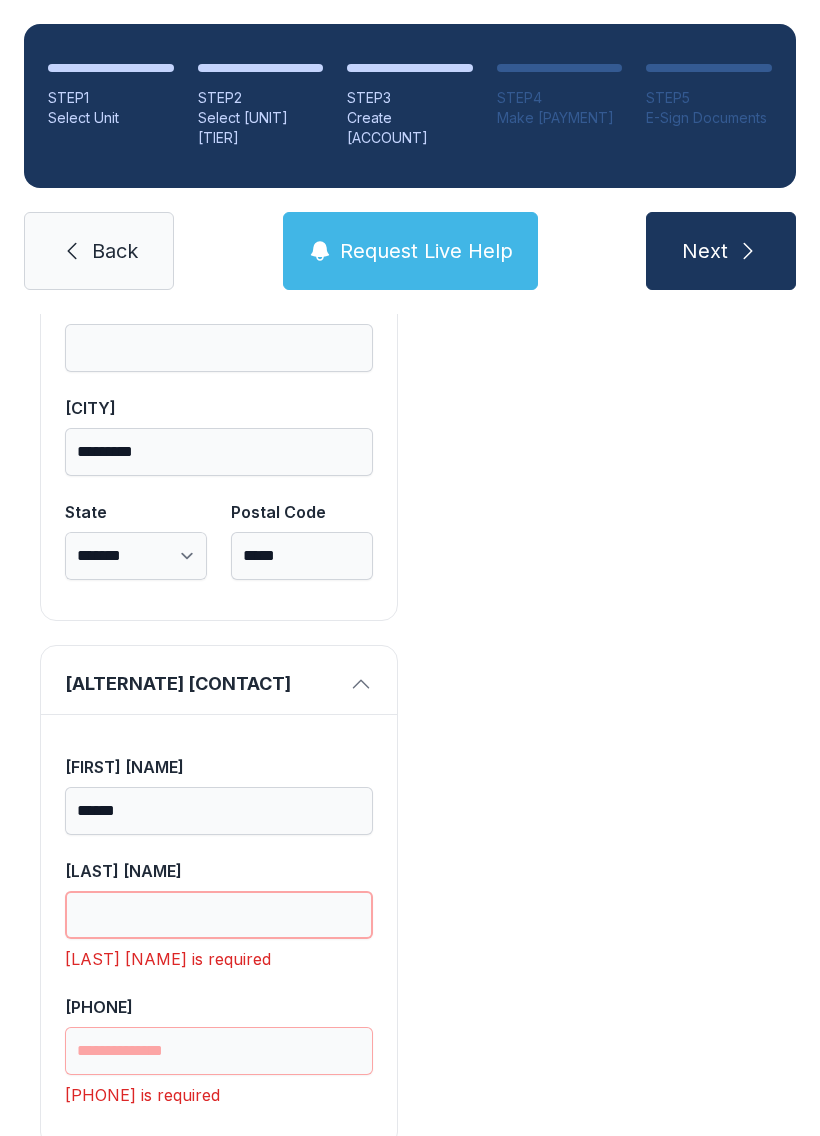 click on "[LAST] [NAME]" at bounding box center (219, 915) 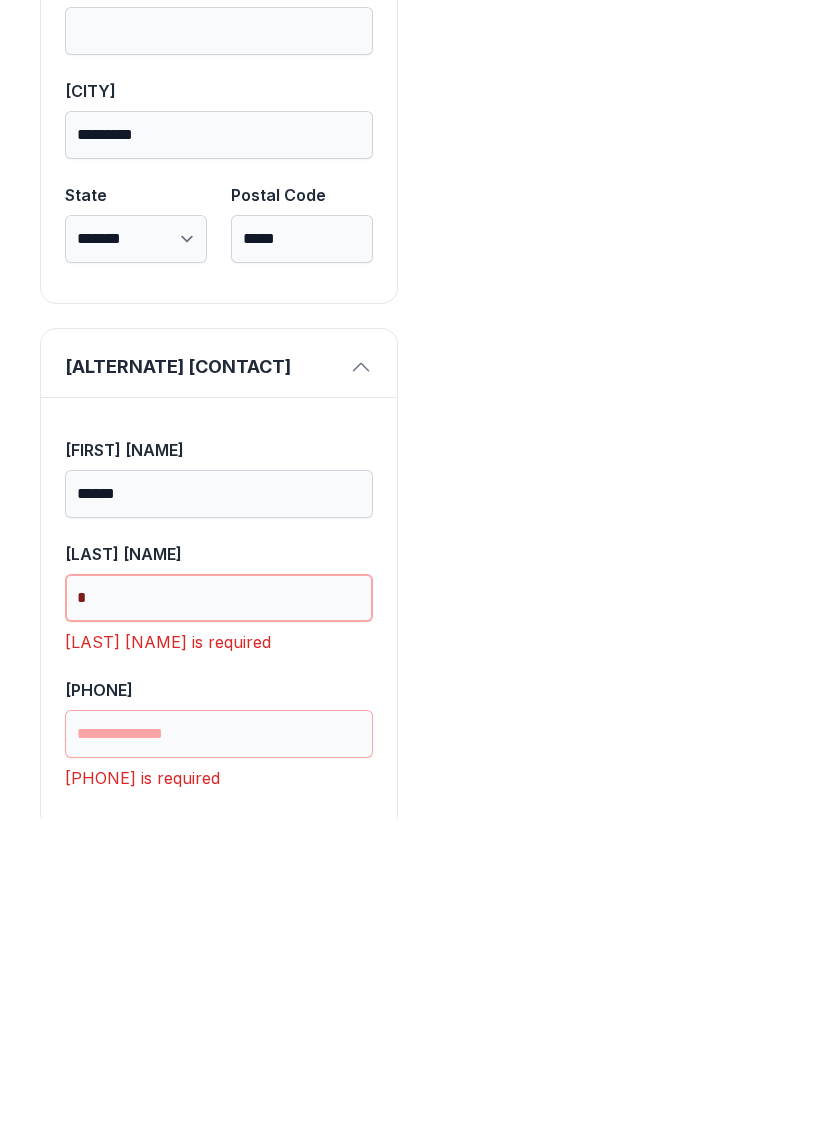 scroll, scrollTop: 1745, scrollLeft: 0, axis: vertical 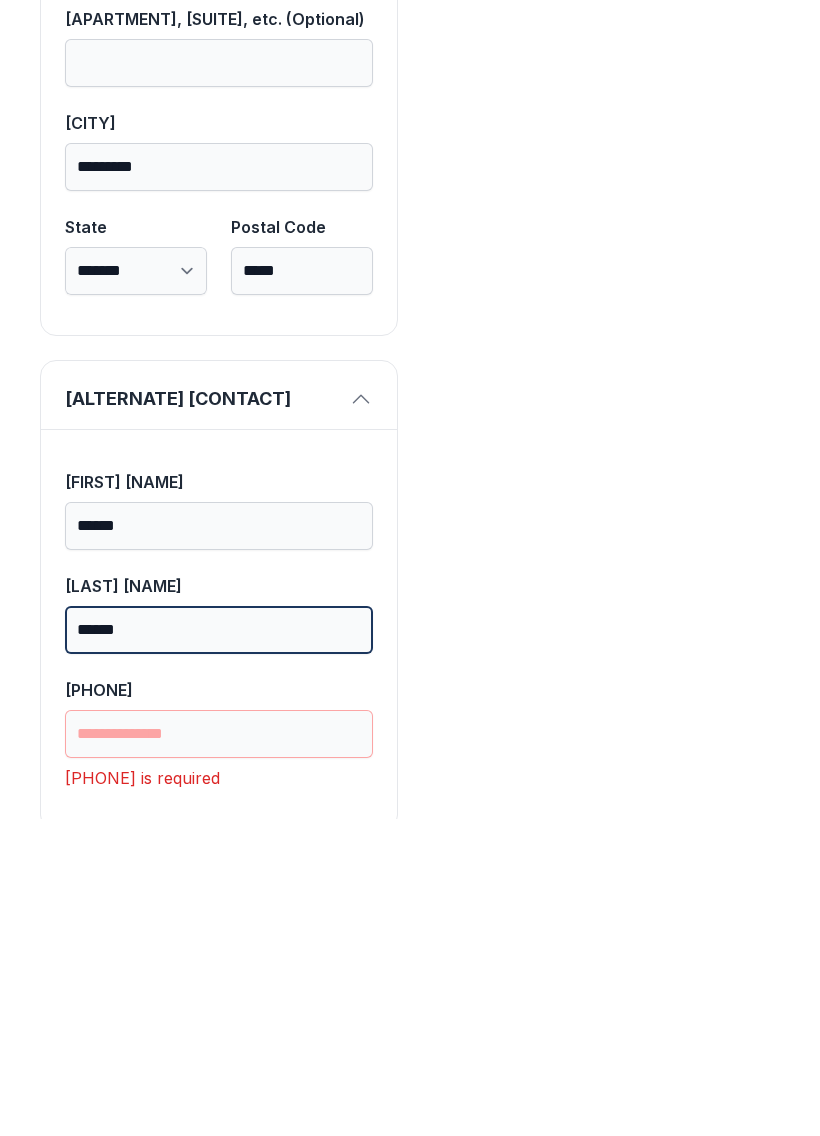 type on "******" 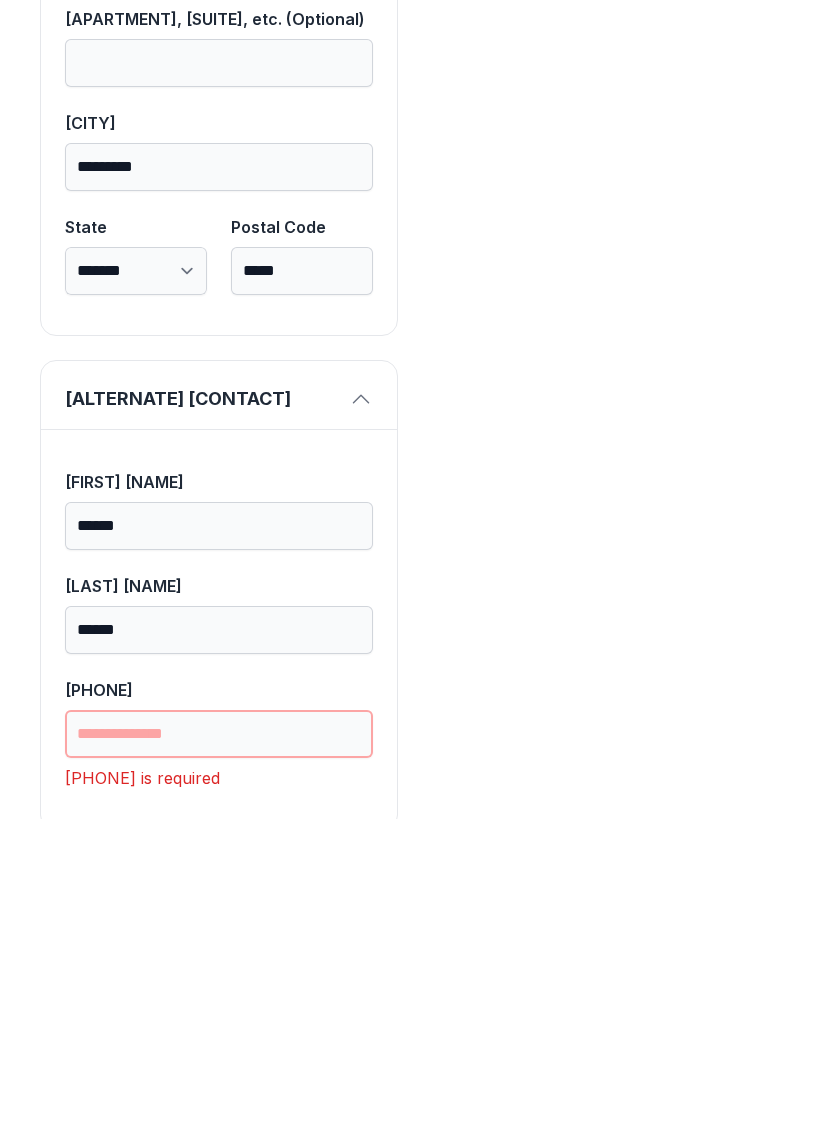 click on "[PHONE]" at bounding box center [219, 1051] 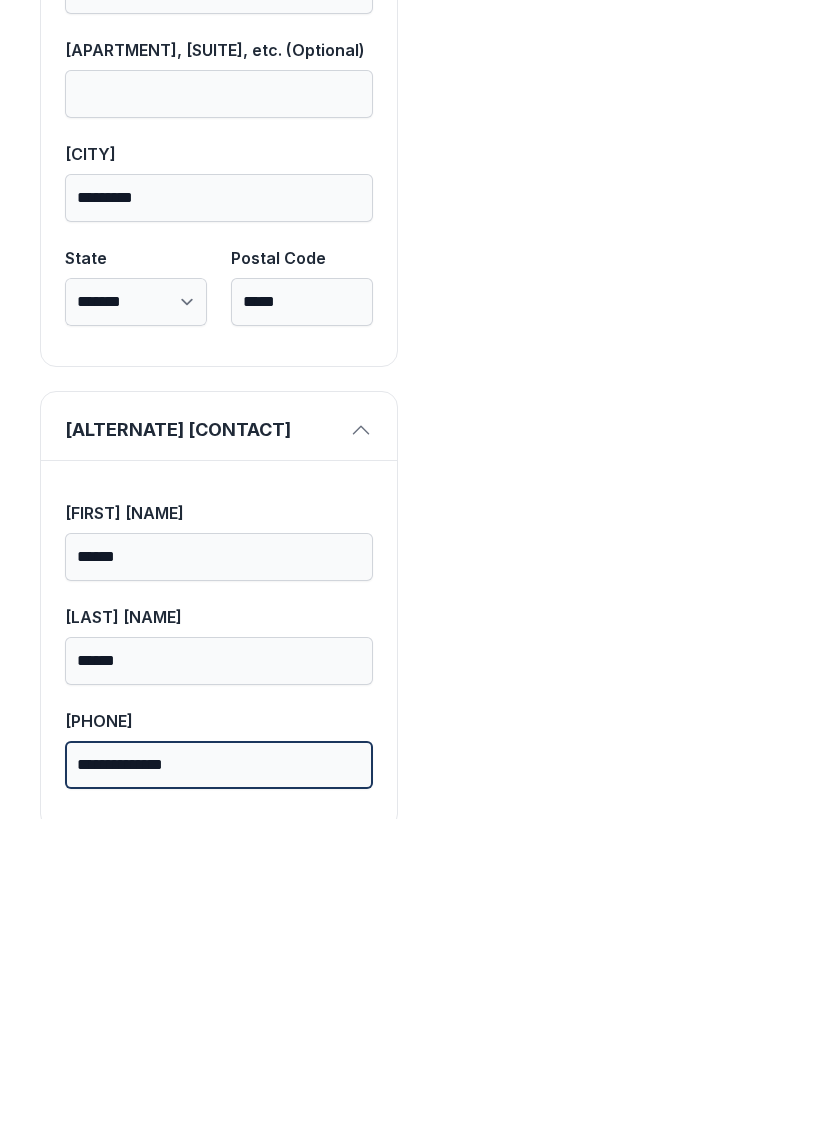 scroll, scrollTop: 1713, scrollLeft: 0, axis: vertical 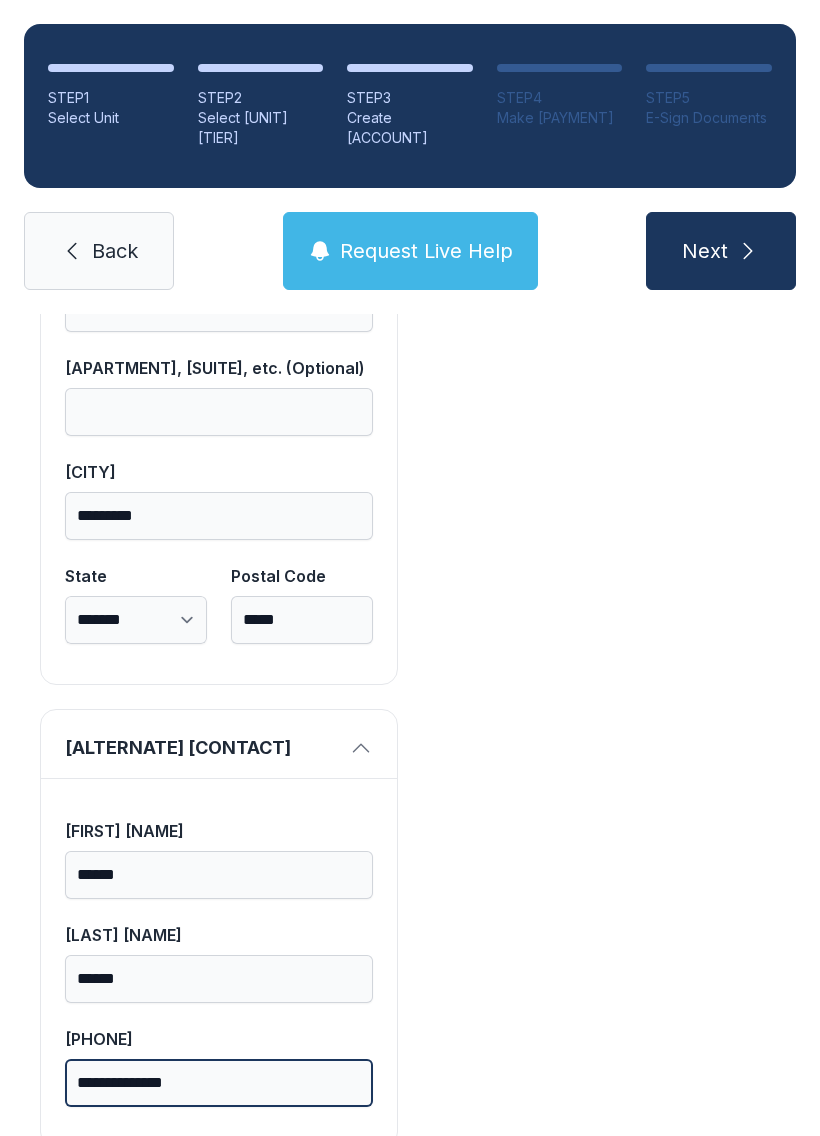 type on "**********" 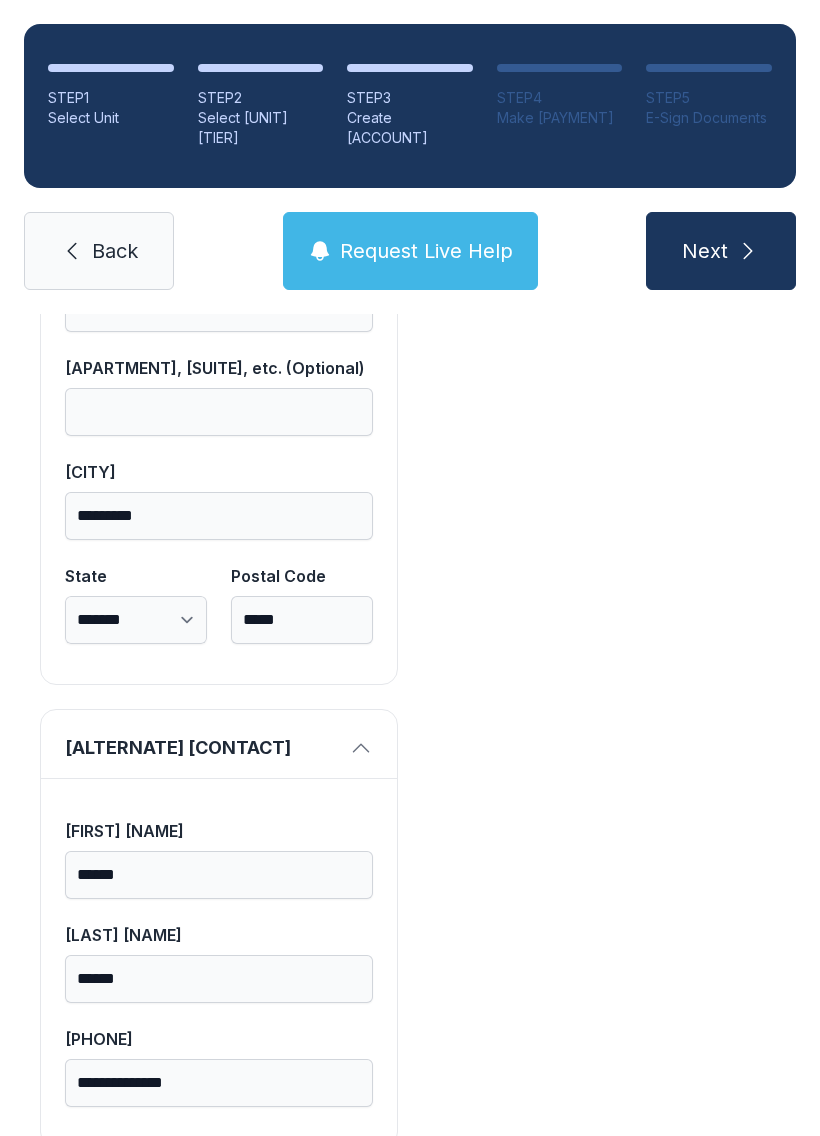 click at bounding box center [748, 251] 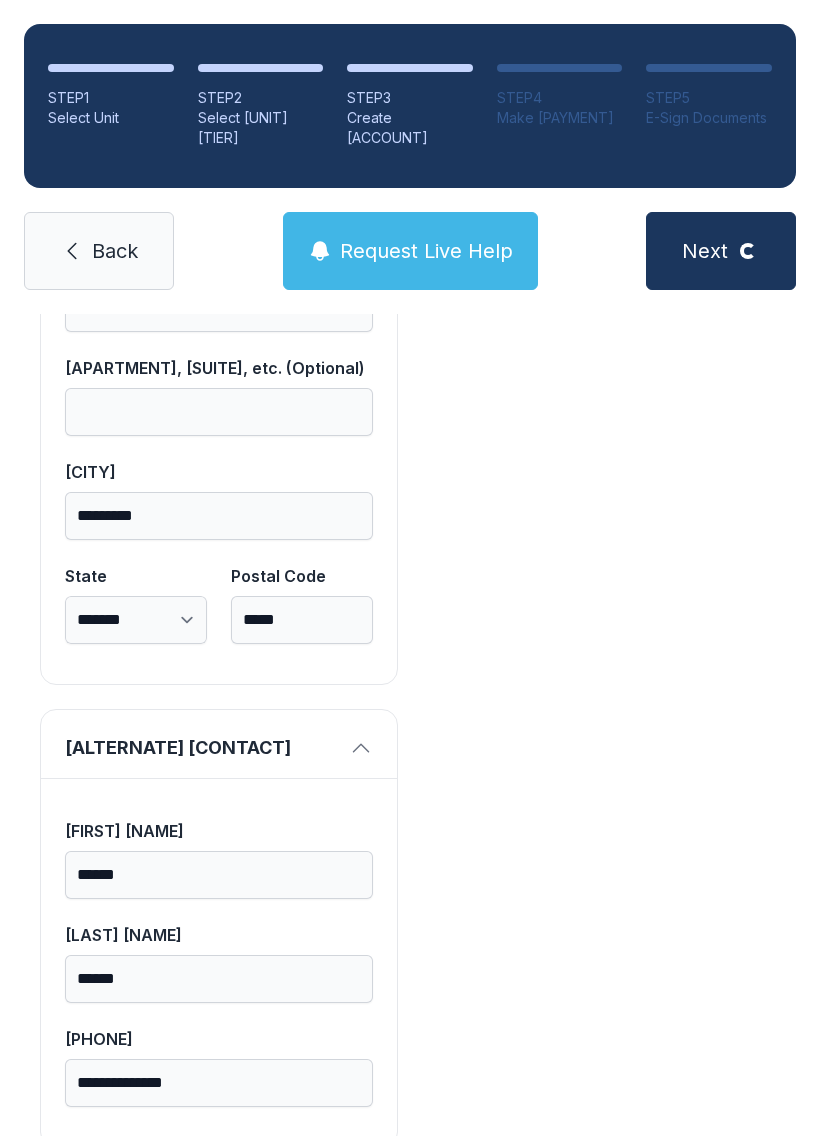 scroll, scrollTop: 0, scrollLeft: 0, axis: both 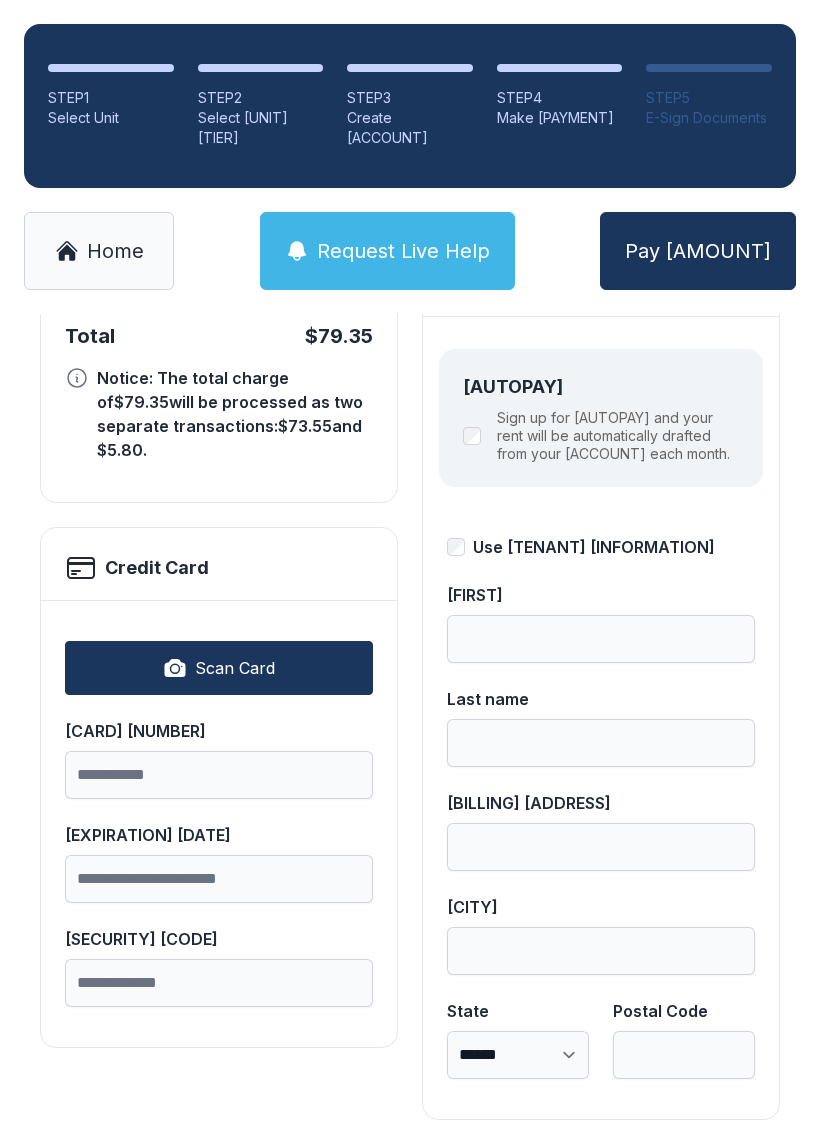 click on "Scan Card" at bounding box center (219, 668) 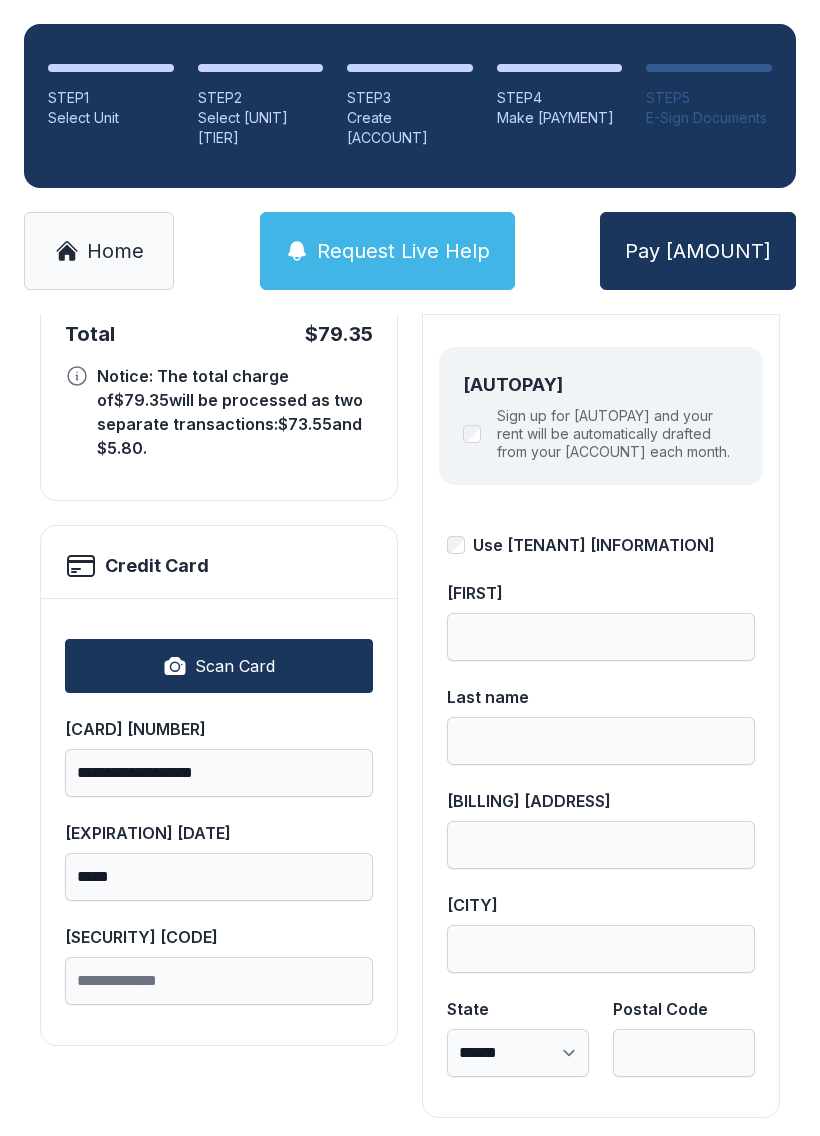 scroll, scrollTop: 218, scrollLeft: 0, axis: vertical 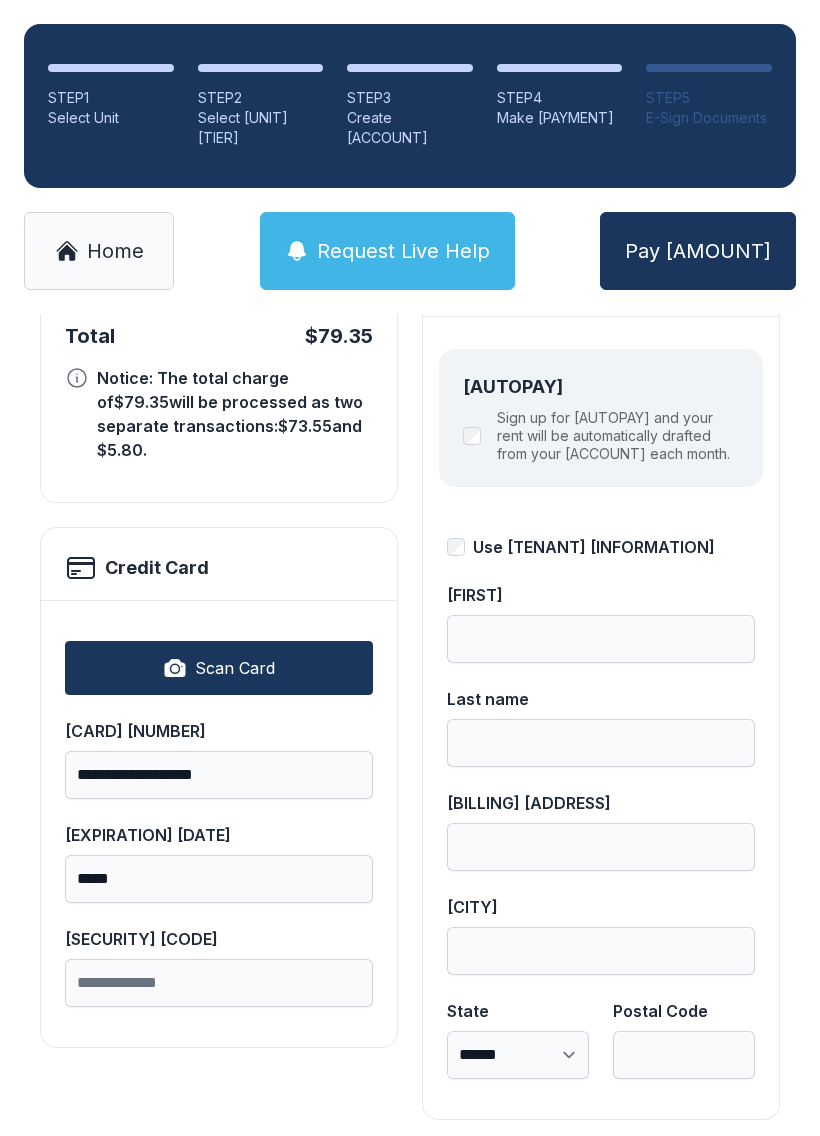 click on "[FIRST]" at bounding box center (601, 639) 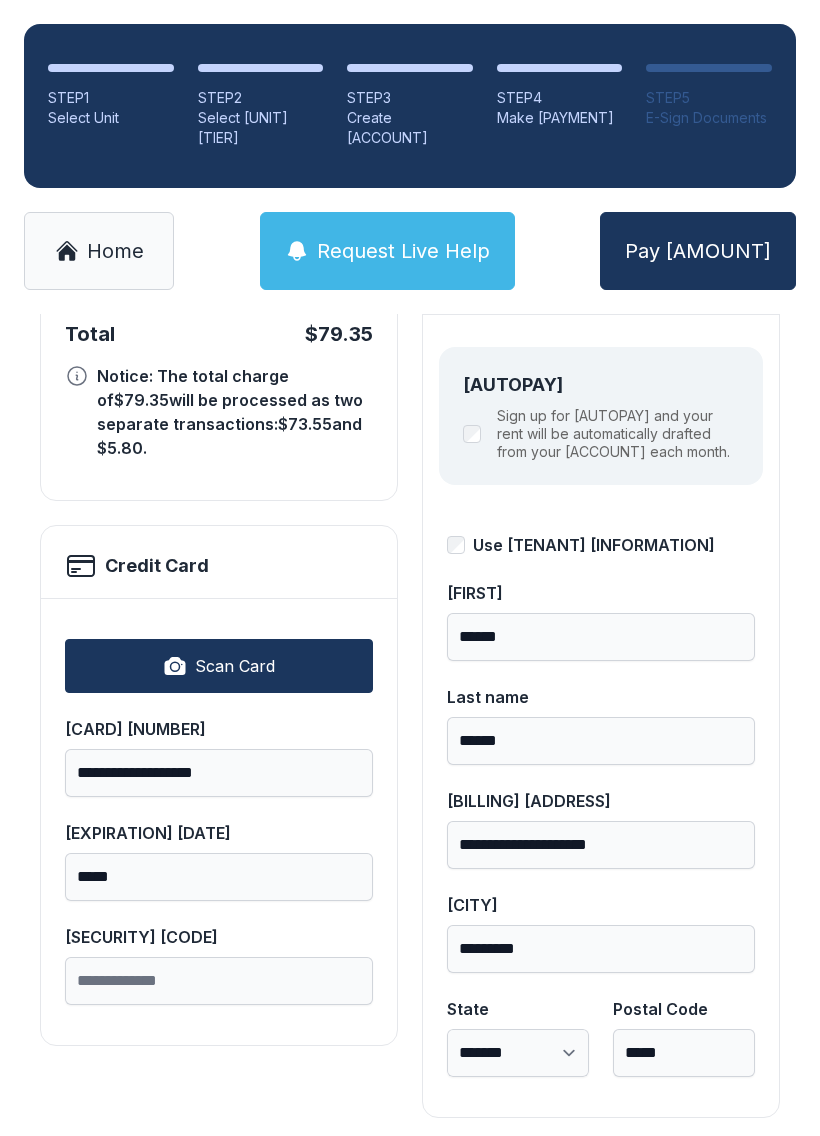 scroll, scrollTop: 218, scrollLeft: 0, axis: vertical 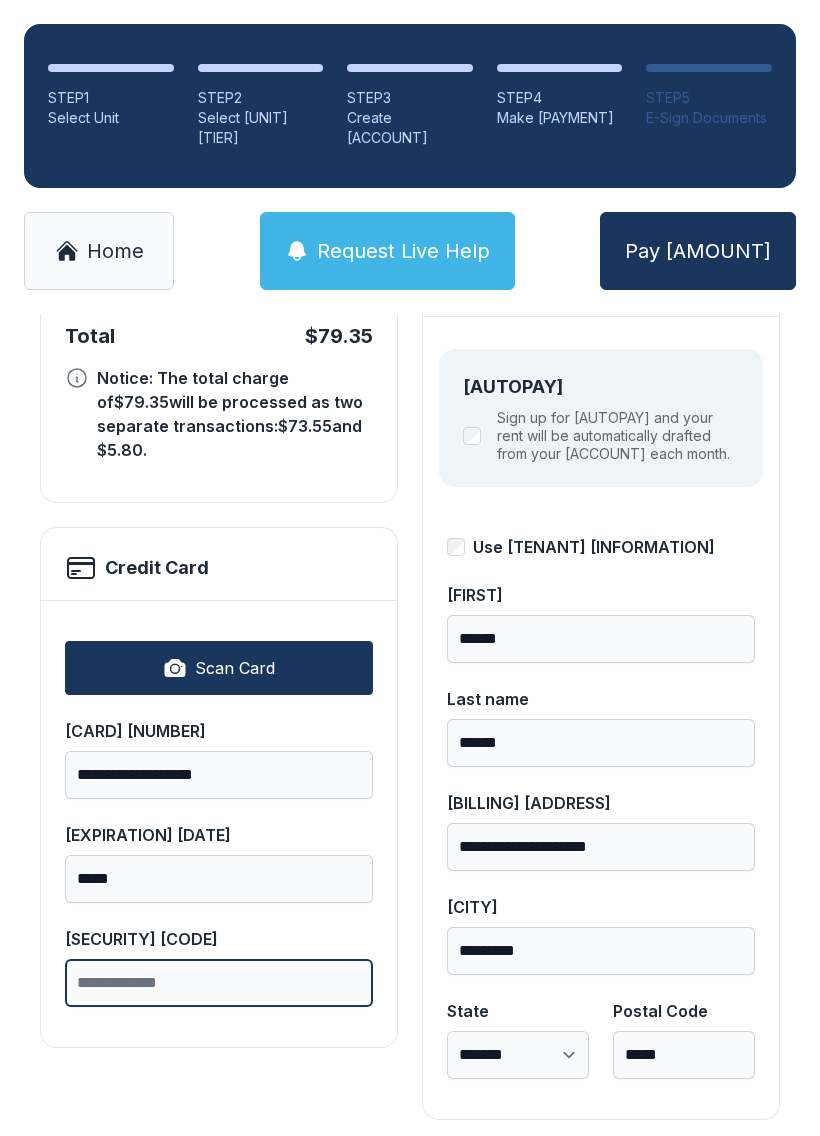 click on "[SECURITY] [CODE]" at bounding box center (219, 983) 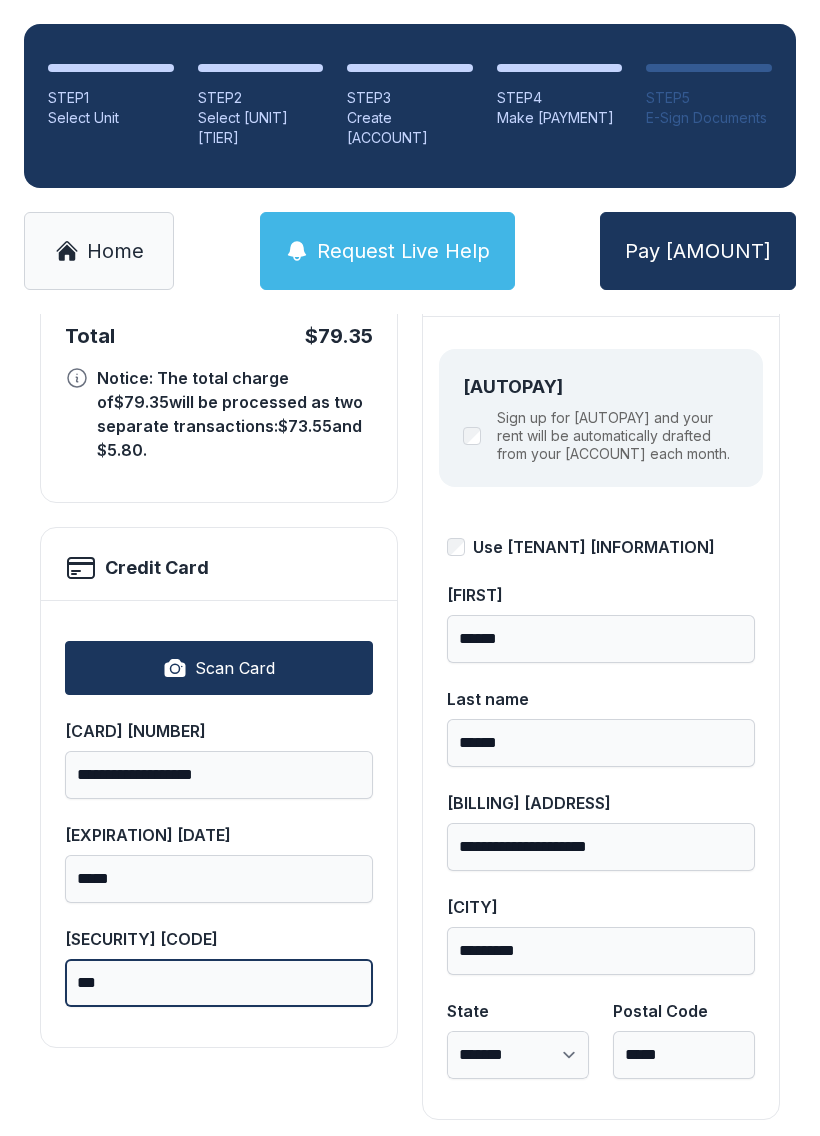 type on "***" 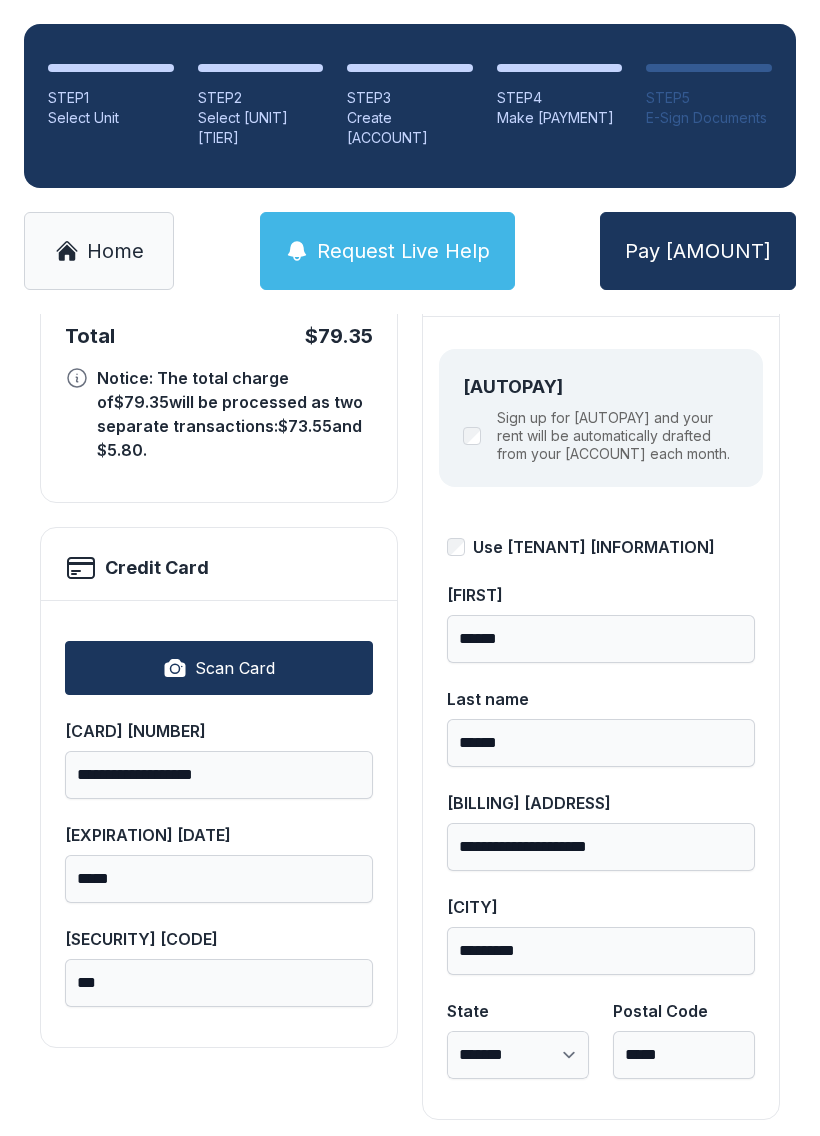 click on "Pay [AMOUNT]" at bounding box center (698, 251) 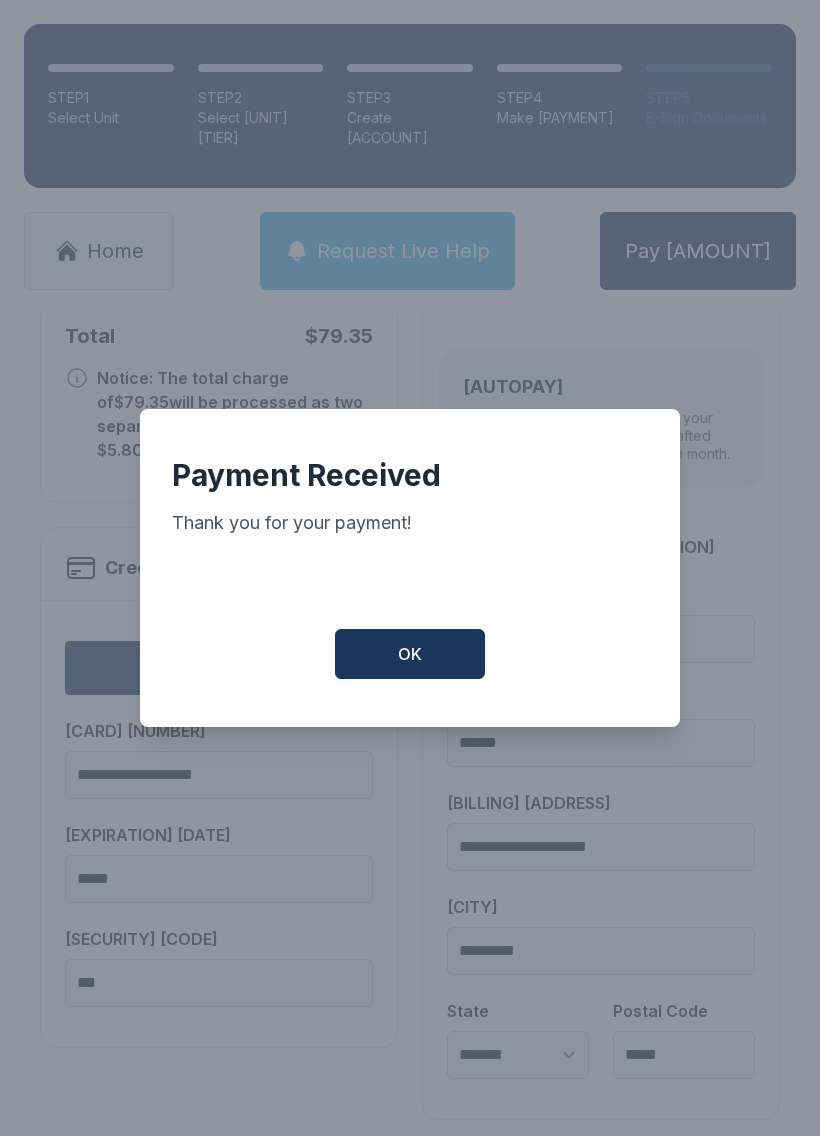 click on "OK" at bounding box center (410, 654) 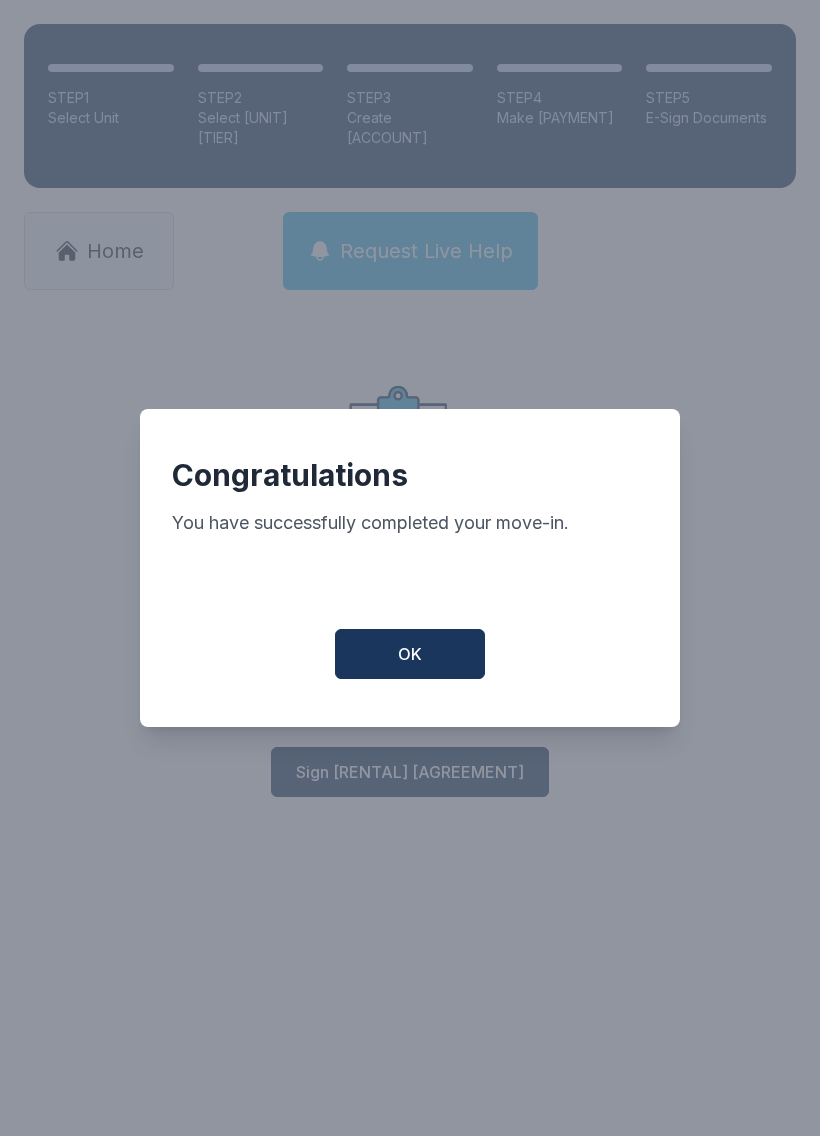 click on "OK" at bounding box center (410, 654) 